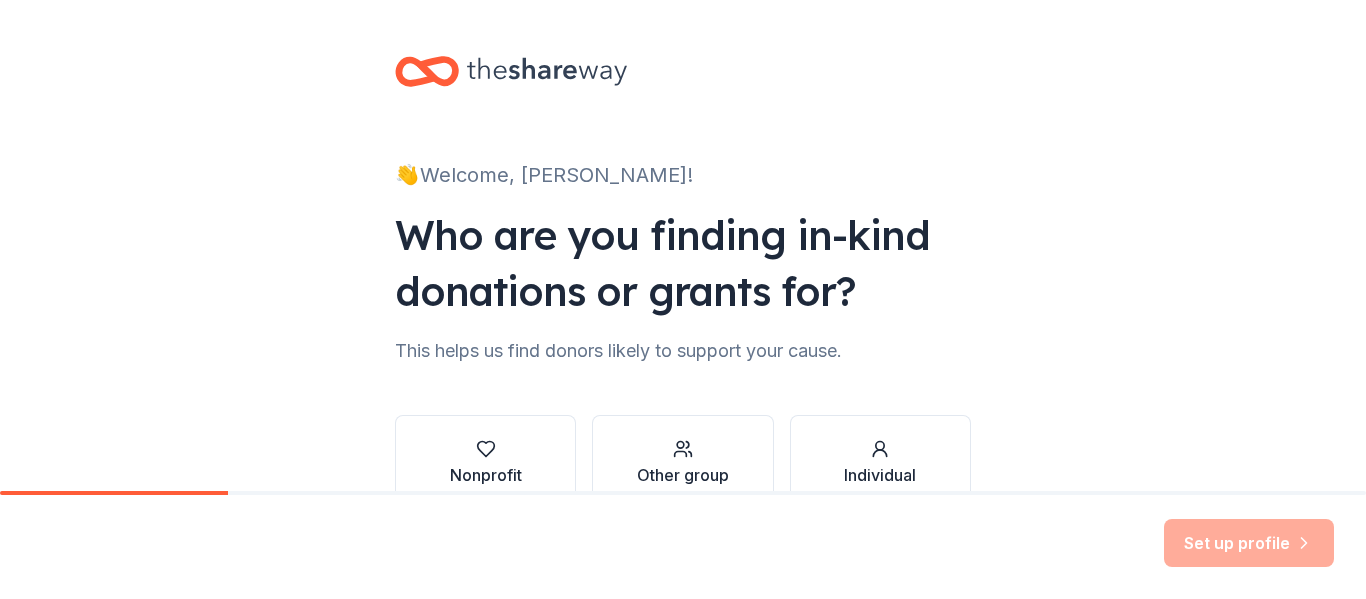 scroll, scrollTop: 0, scrollLeft: 0, axis: both 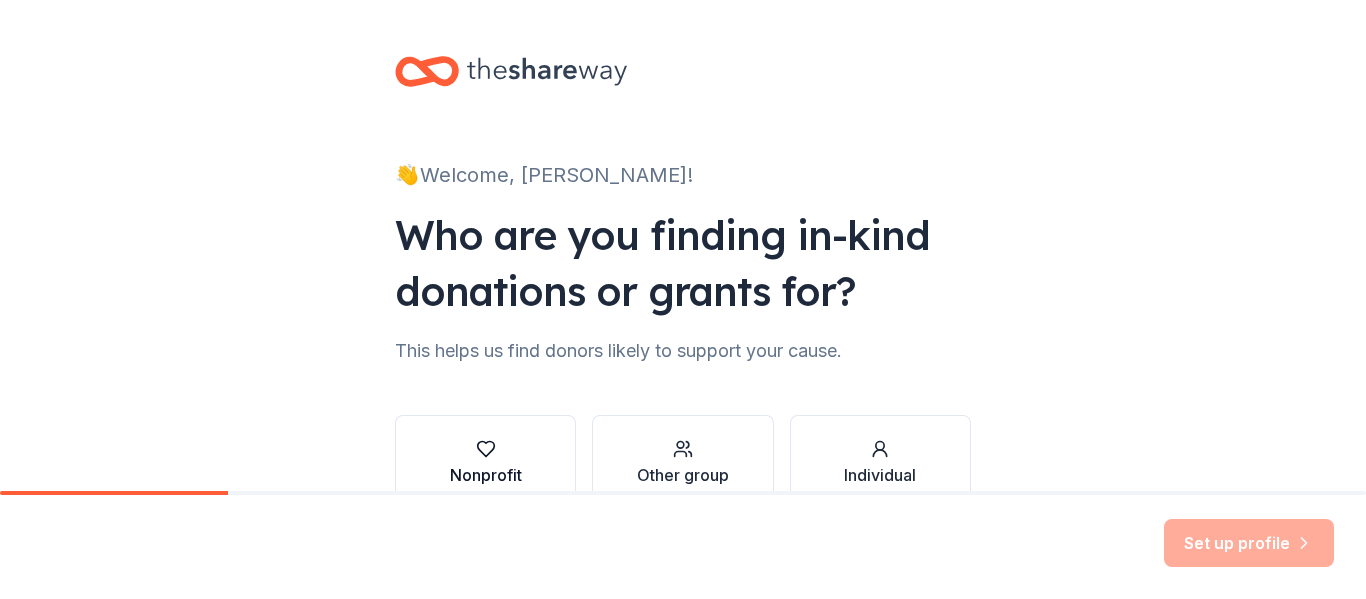 click on "Nonprofit" at bounding box center (486, 475) 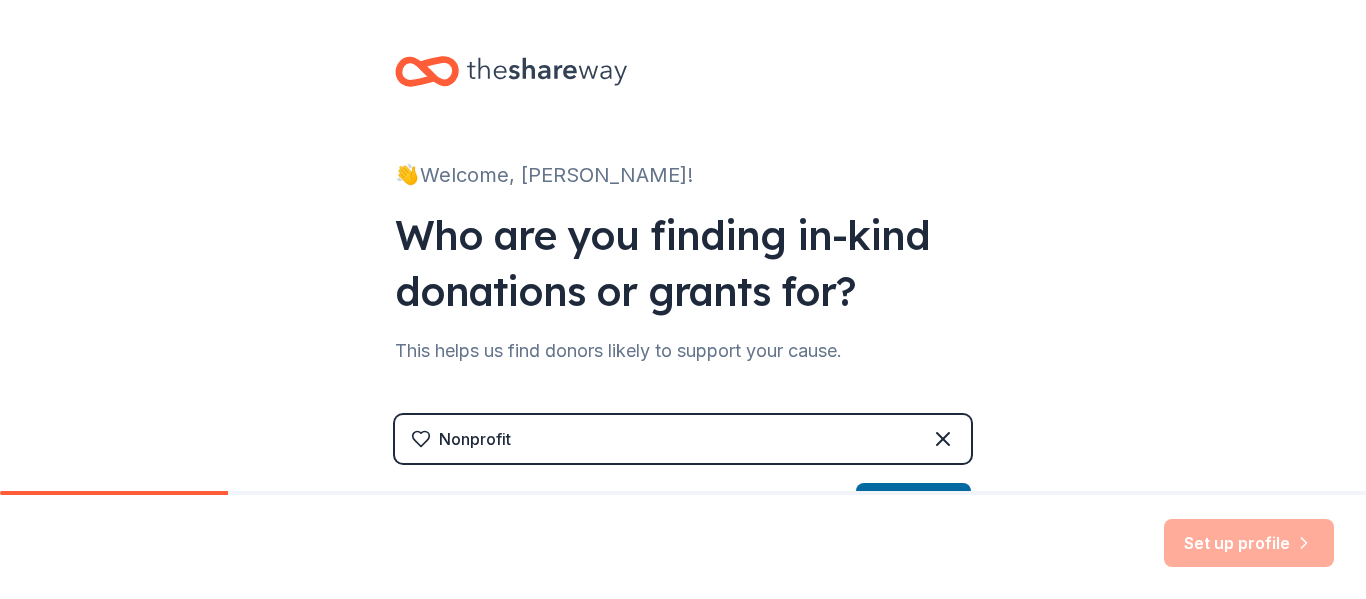 scroll, scrollTop: 100, scrollLeft: 0, axis: vertical 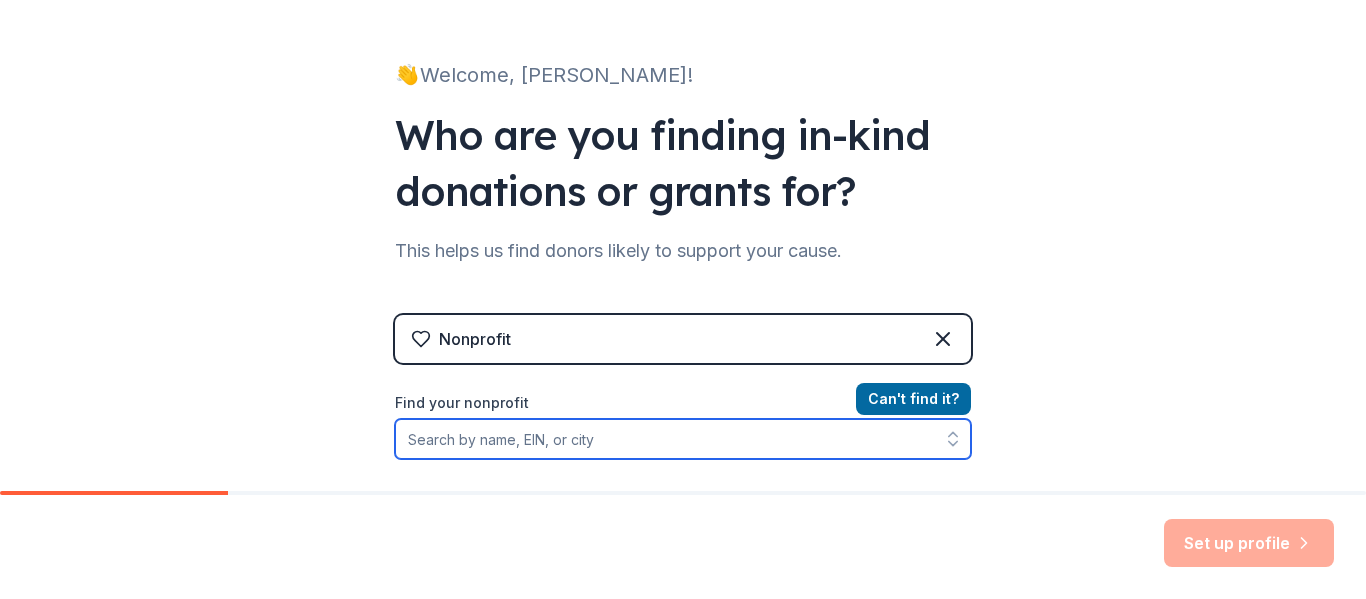 click on "Find your nonprofit" at bounding box center (683, 439) 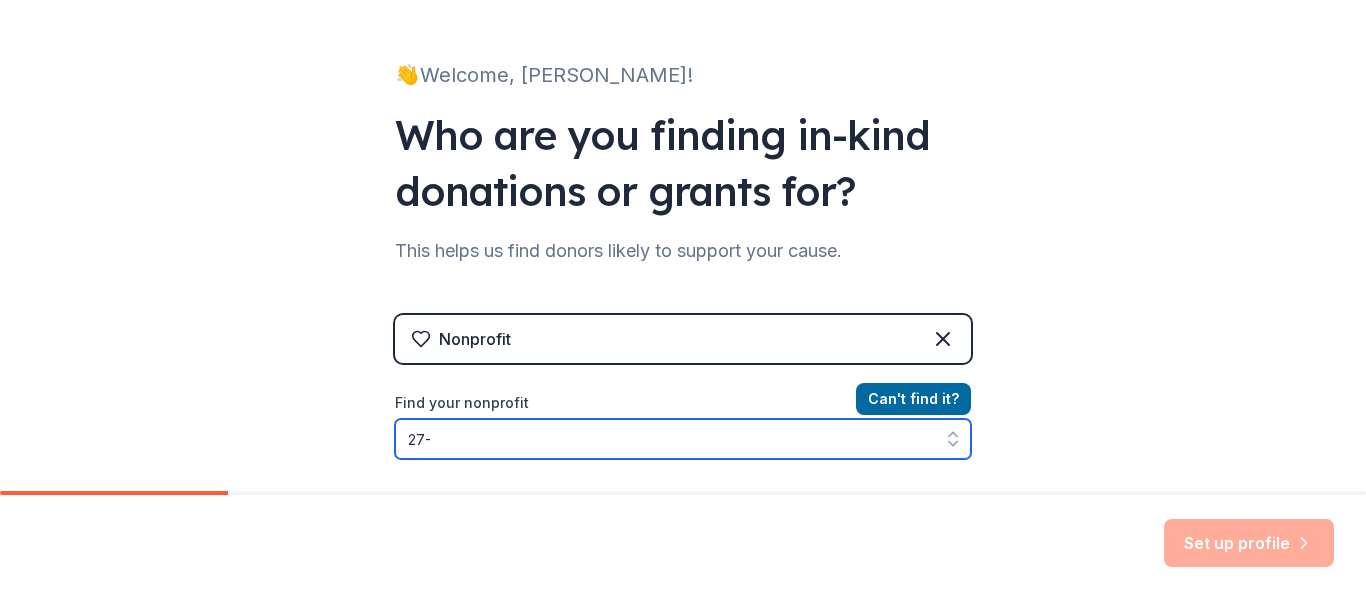 scroll, scrollTop: 168, scrollLeft: 0, axis: vertical 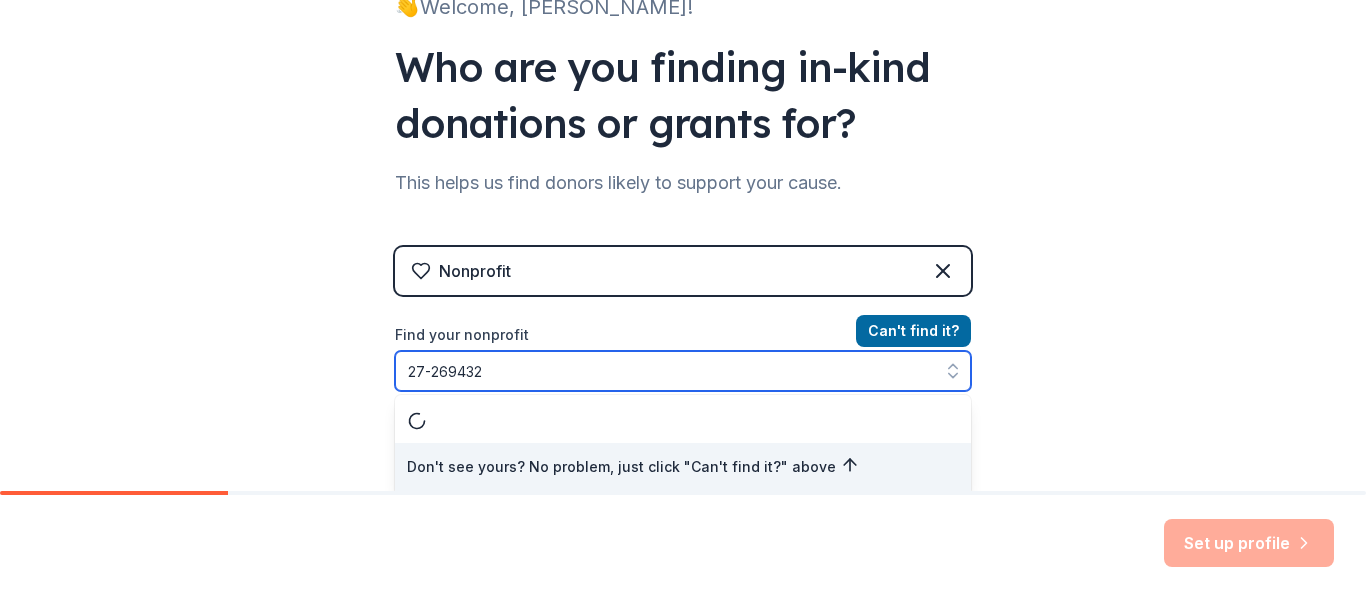 type on "[US_EMPLOYER_IDENTIFICATION_NUMBER]" 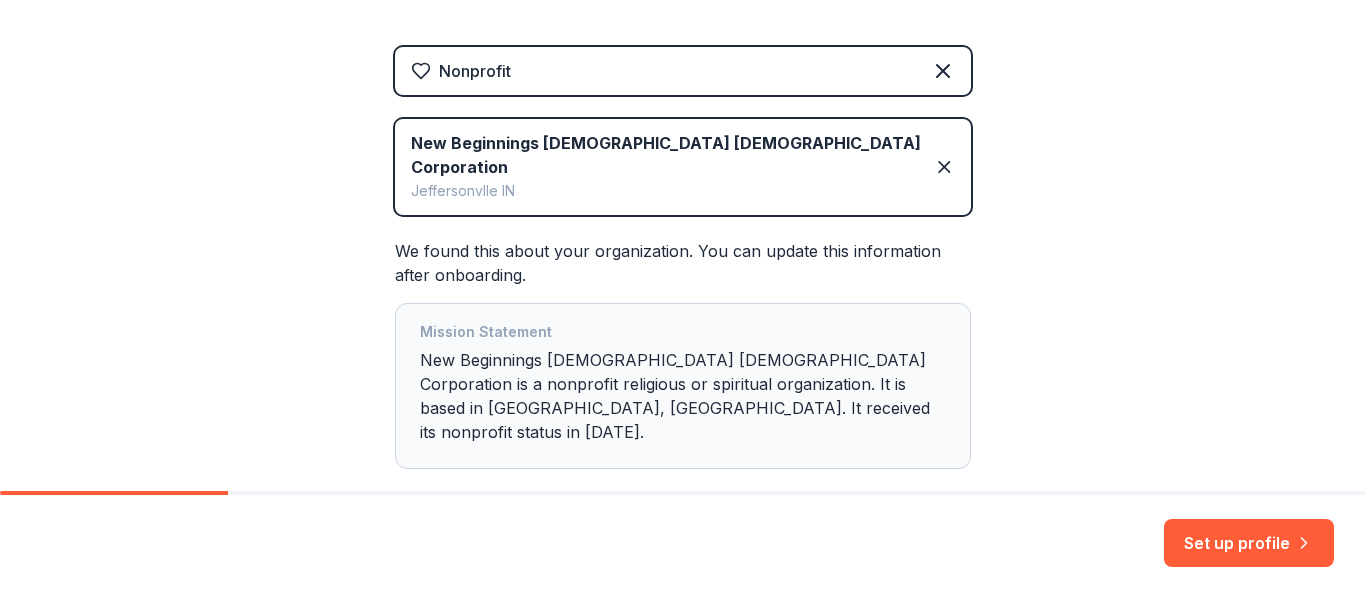 scroll, scrollTop: 434, scrollLeft: 0, axis: vertical 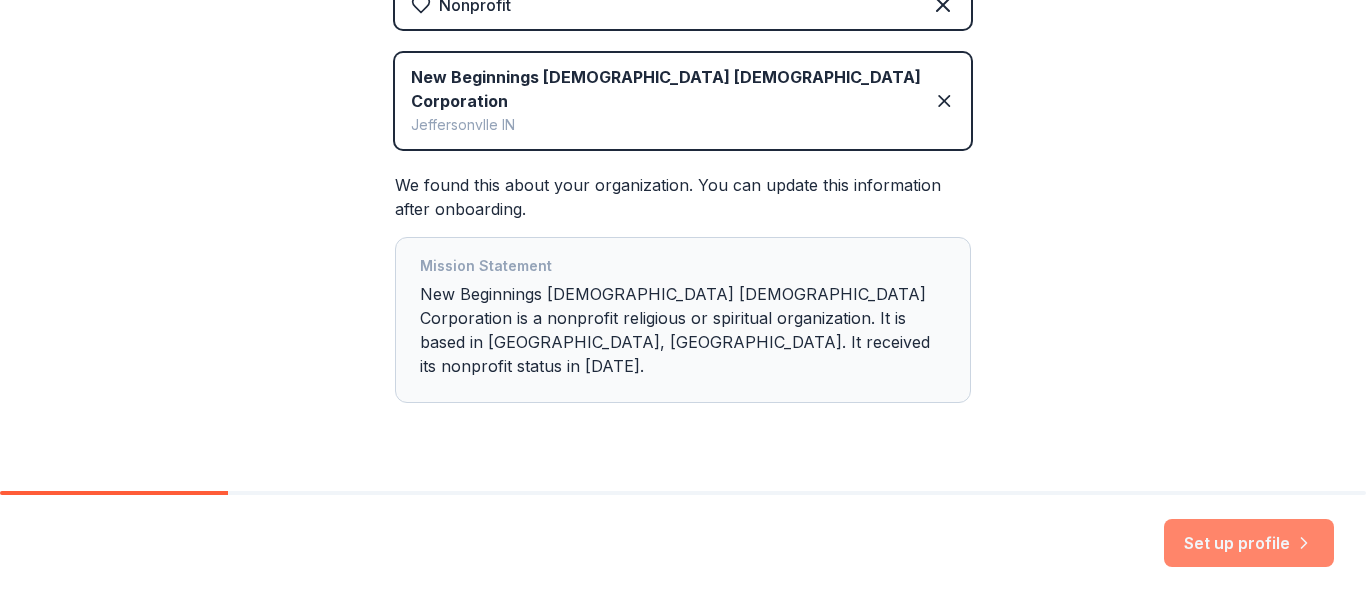 click on "Set up profile" at bounding box center (1249, 543) 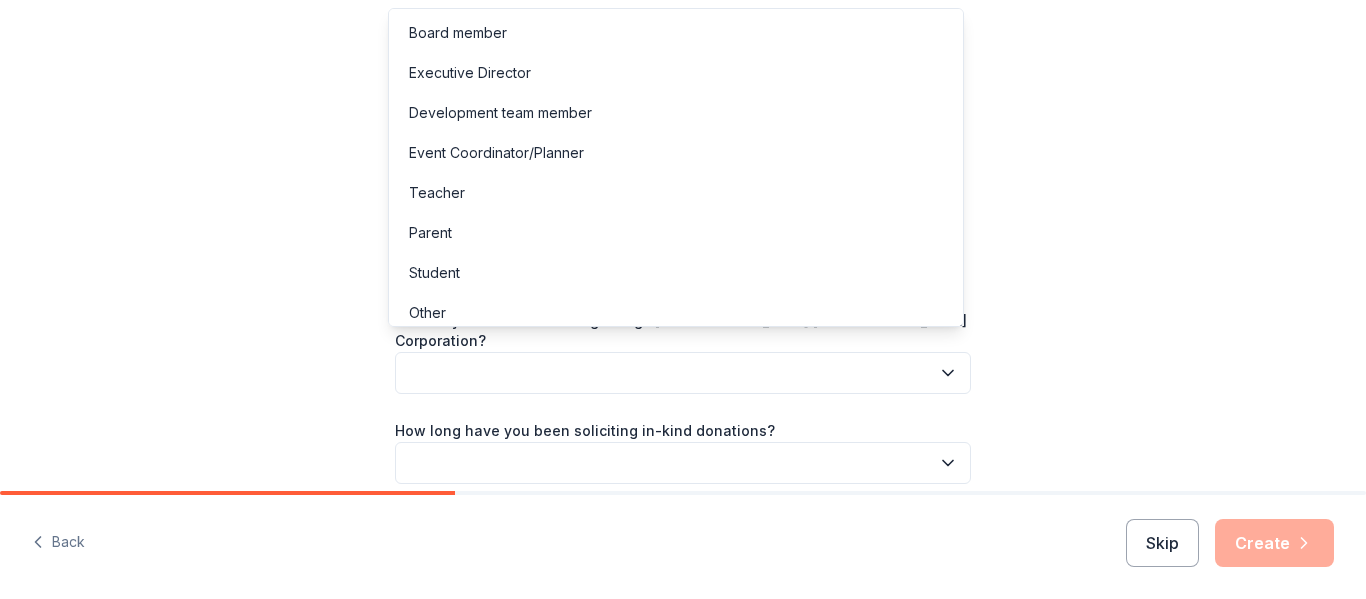 click 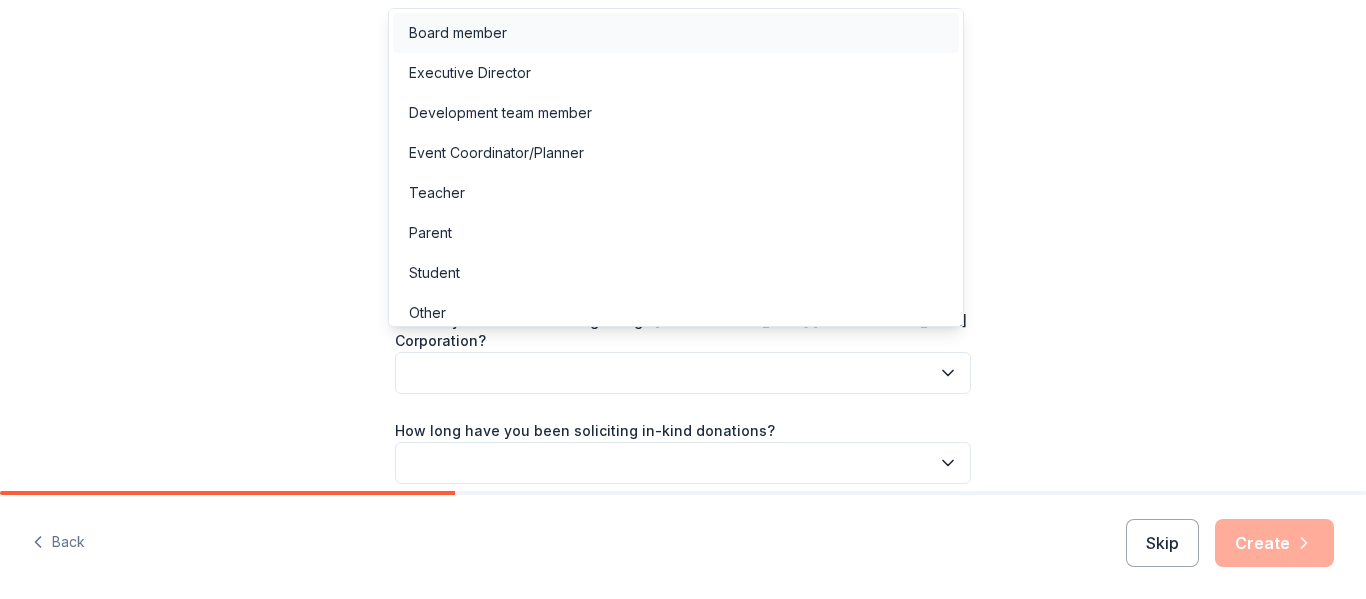 click on "Board member" at bounding box center (676, 33) 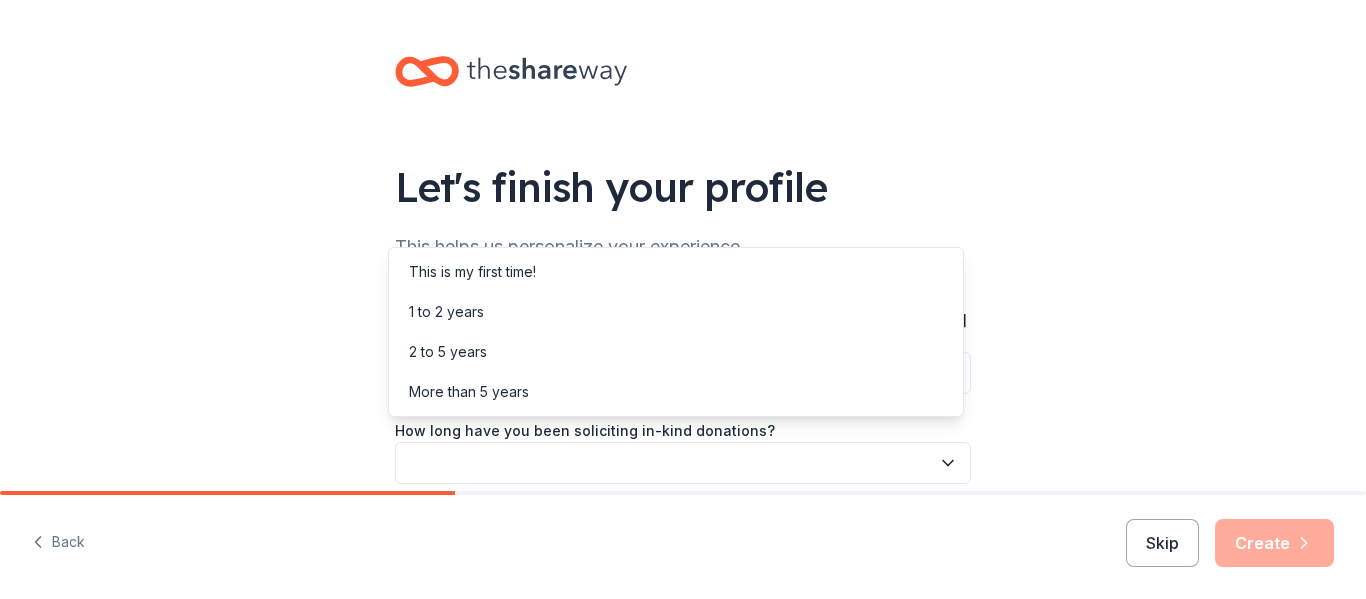 click 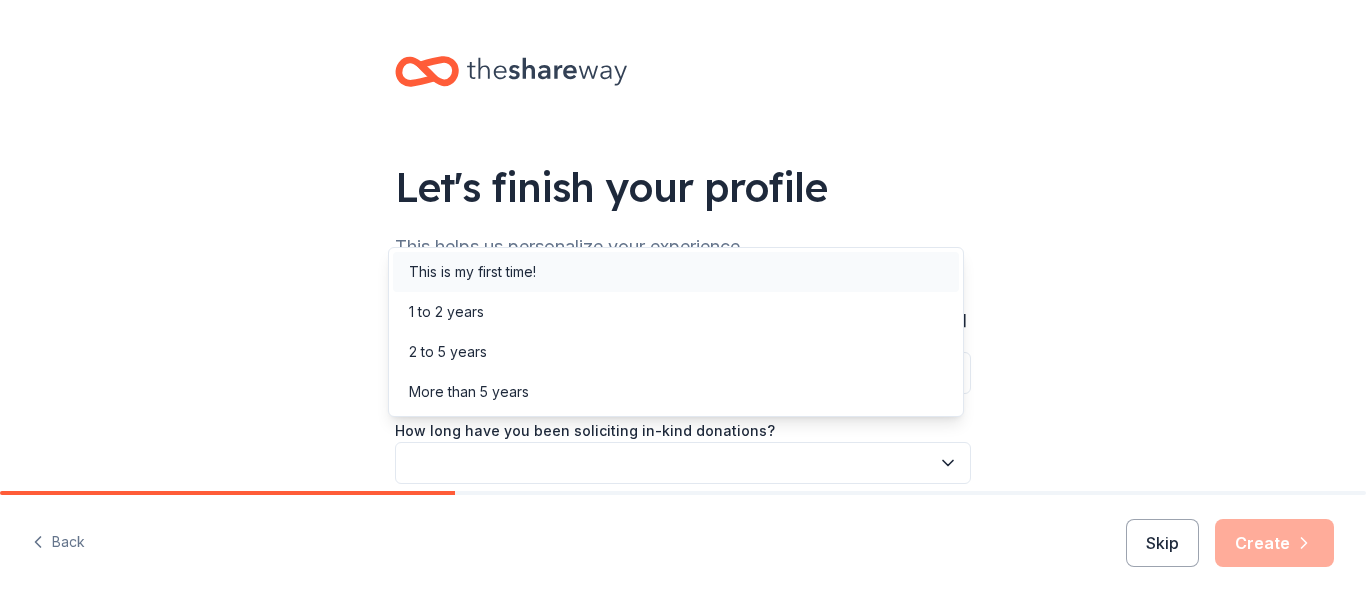 click on "This is my first time!" at bounding box center (472, 272) 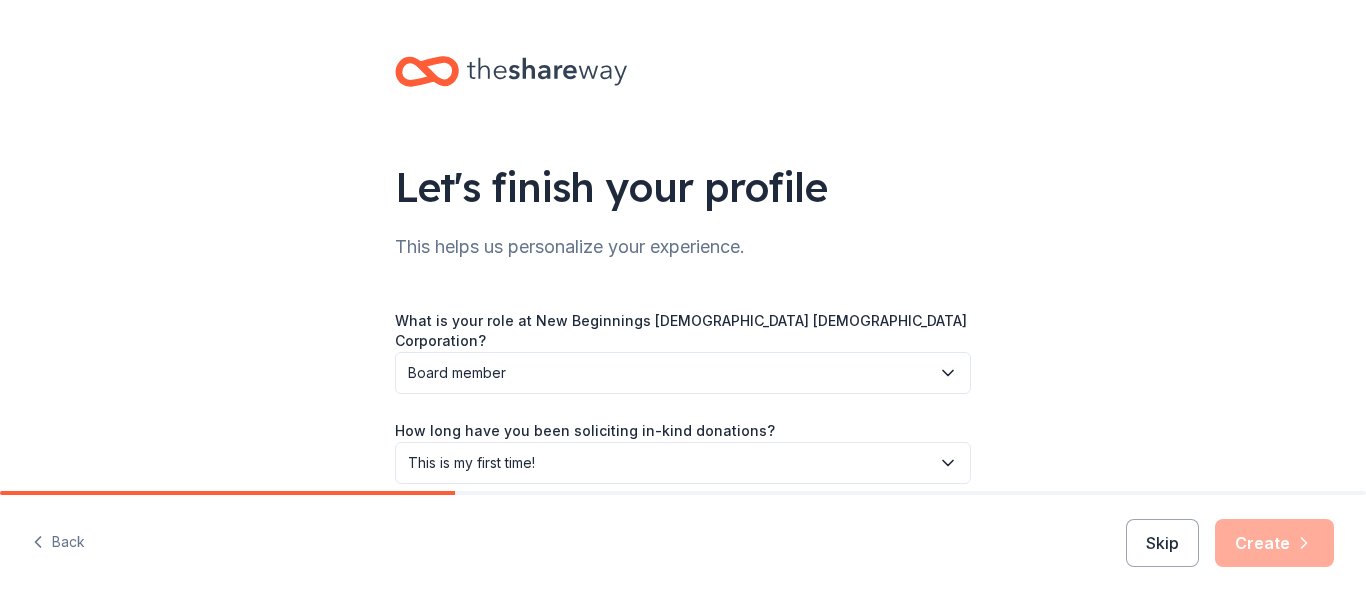 scroll, scrollTop: 162, scrollLeft: 0, axis: vertical 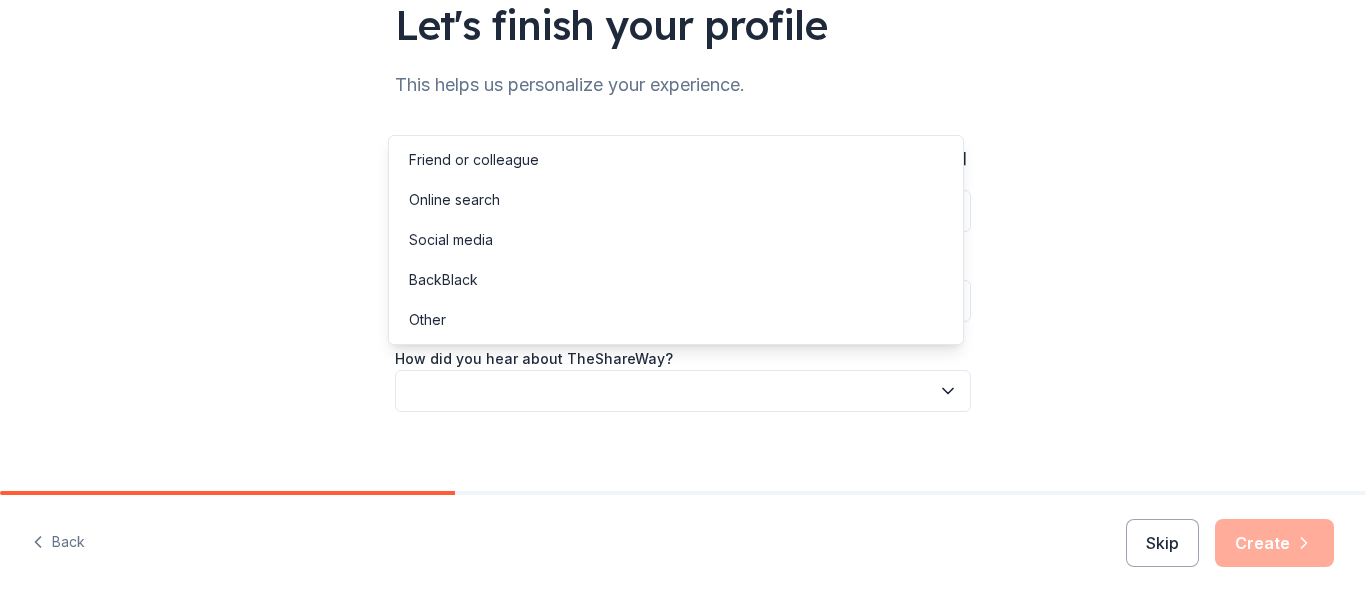 click 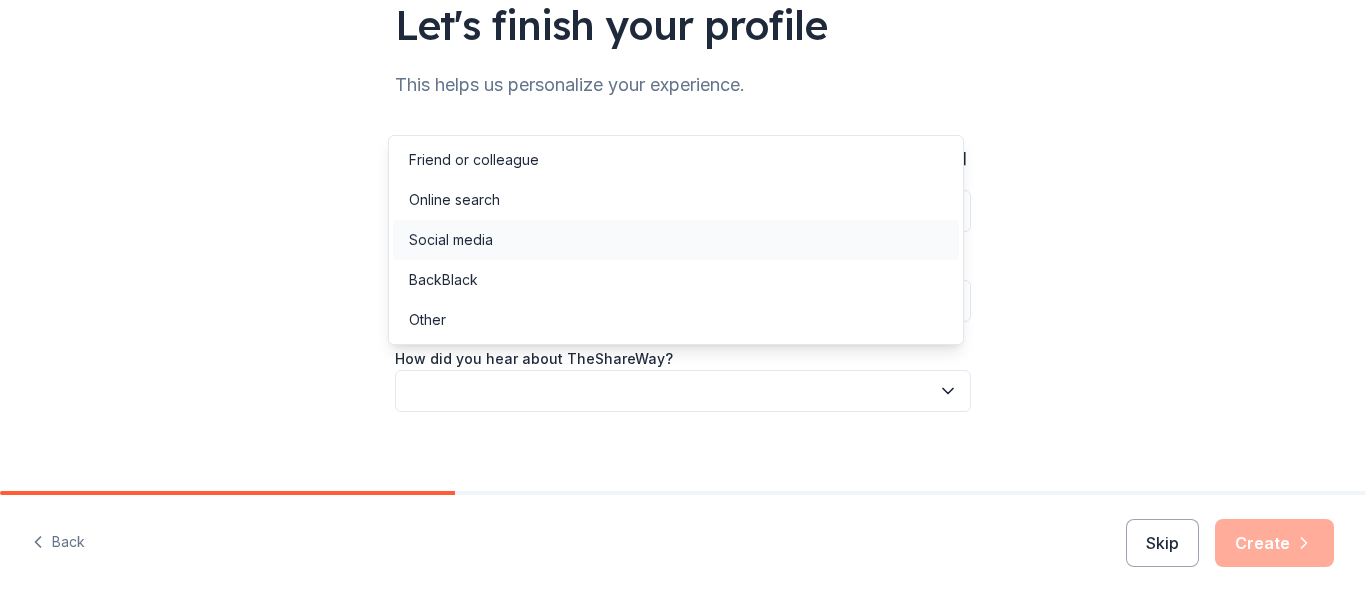 click on "Social media" at bounding box center [451, 240] 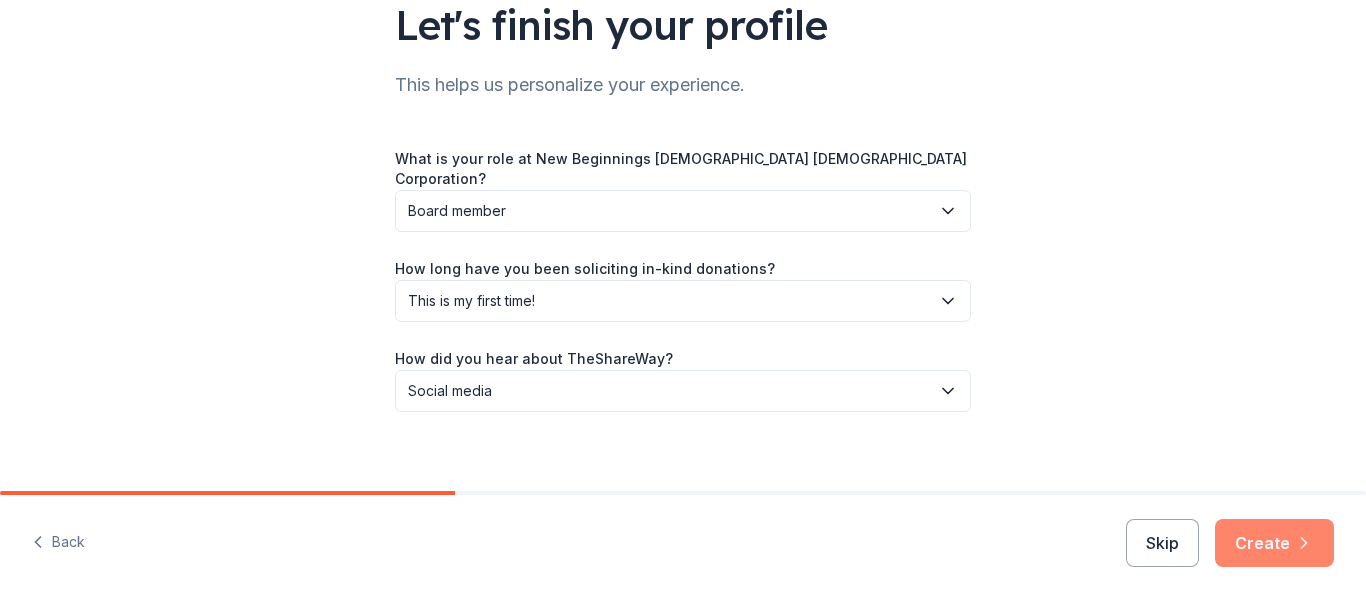 click on "Create" at bounding box center [1274, 543] 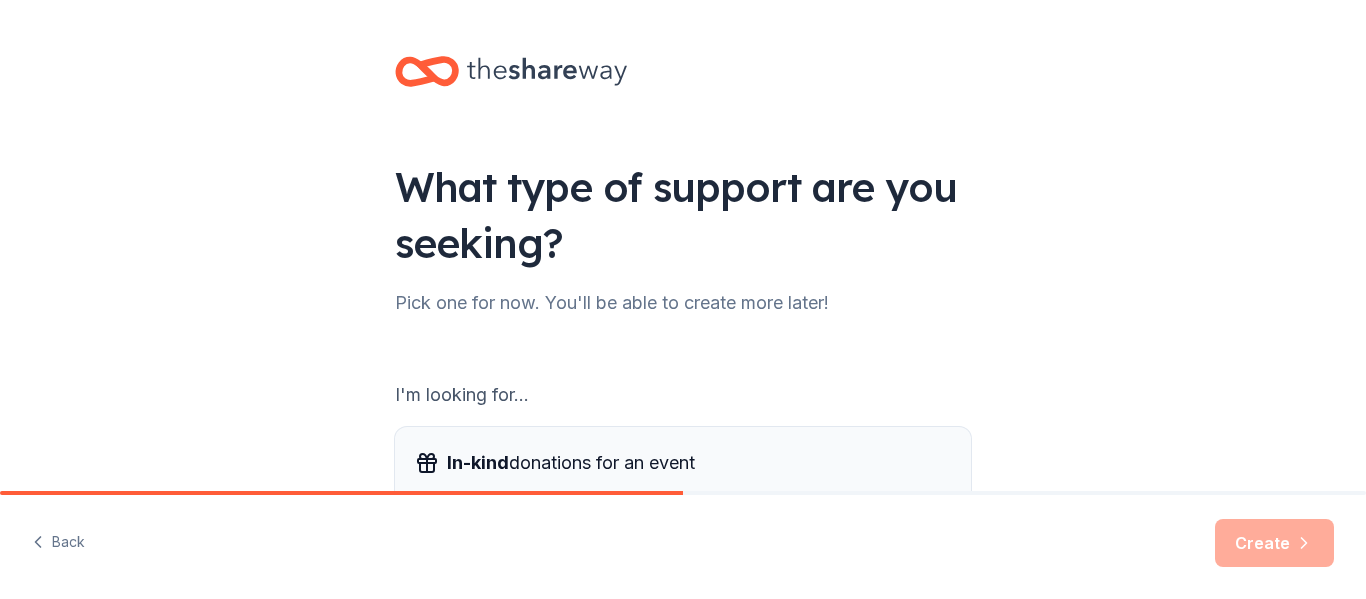 scroll, scrollTop: 100, scrollLeft: 0, axis: vertical 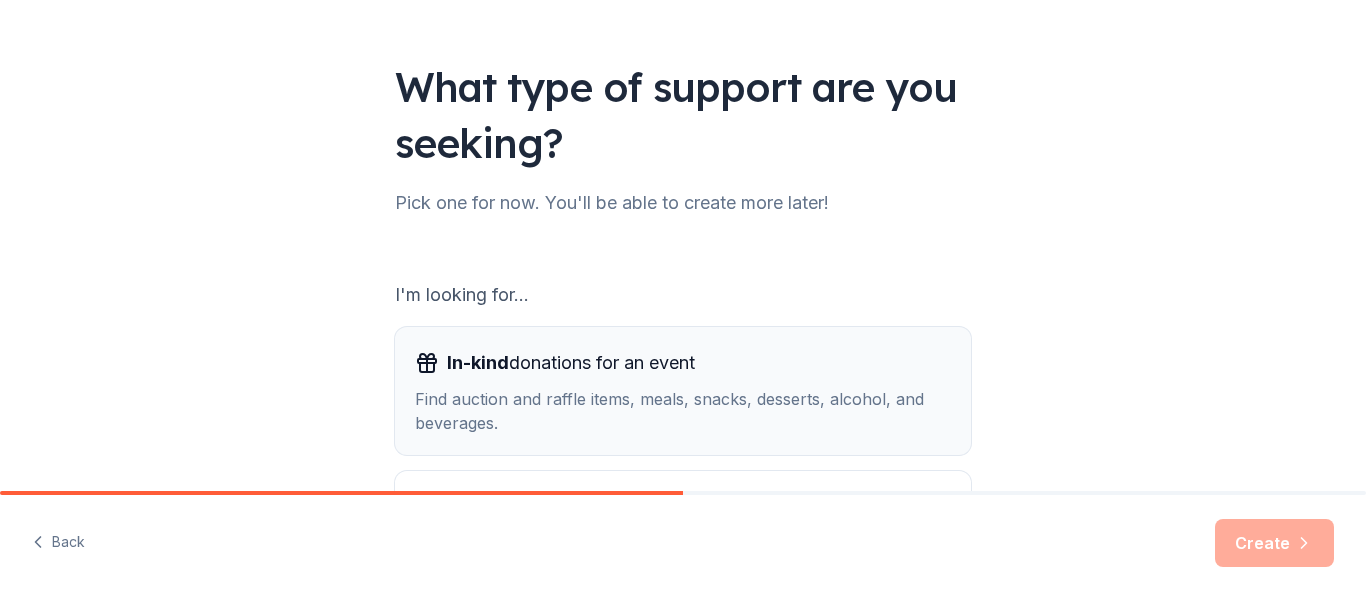 click on "Find auction and raffle items, meals, snacks, desserts, alcohol, and beverages." at bounding box center [683, 411] 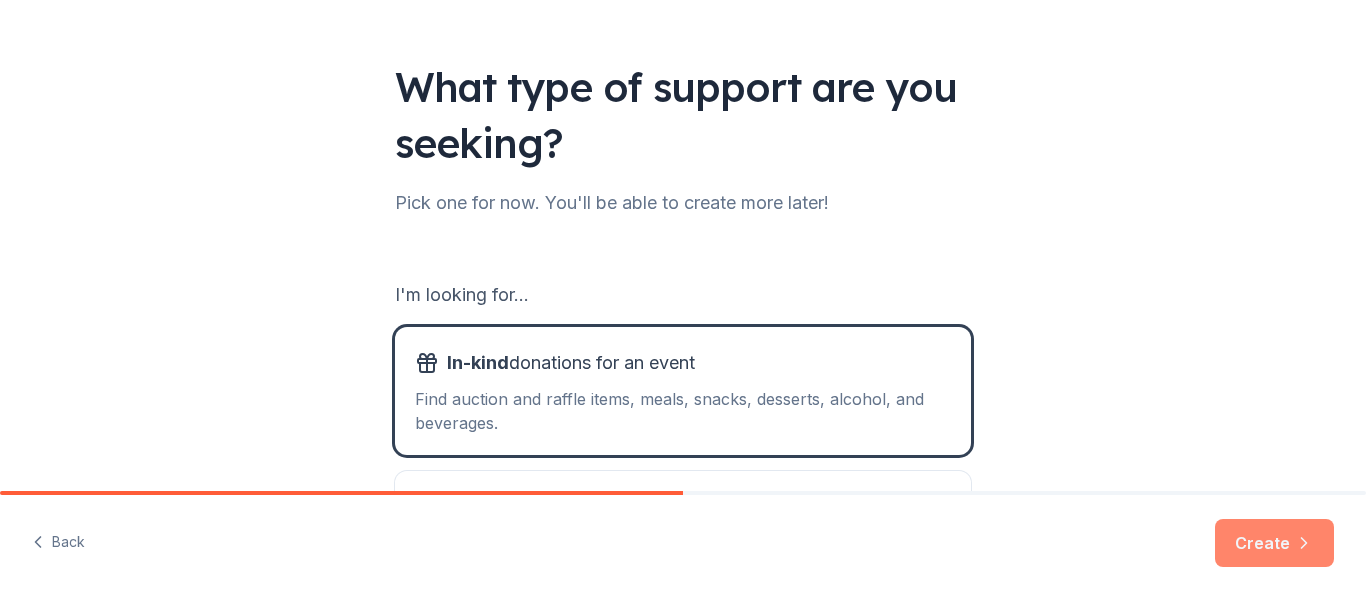 click on "Create" at bounding box center (1274, 543) 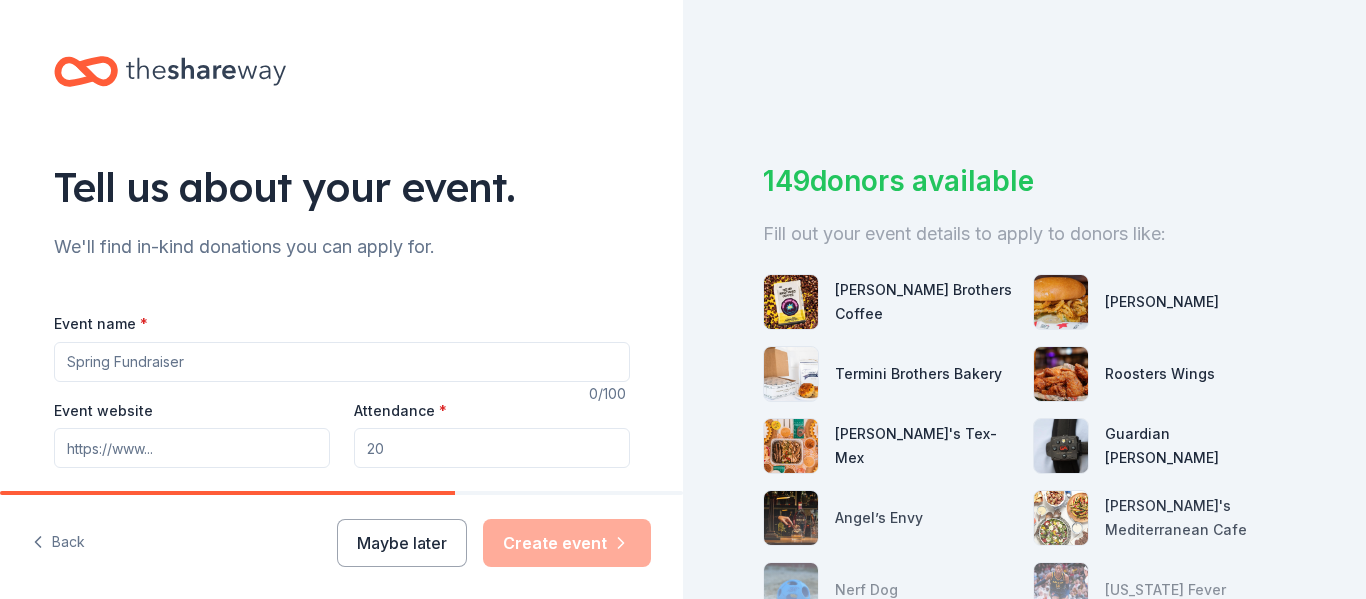 click on "Event name *" at bounding box center [342, 362] 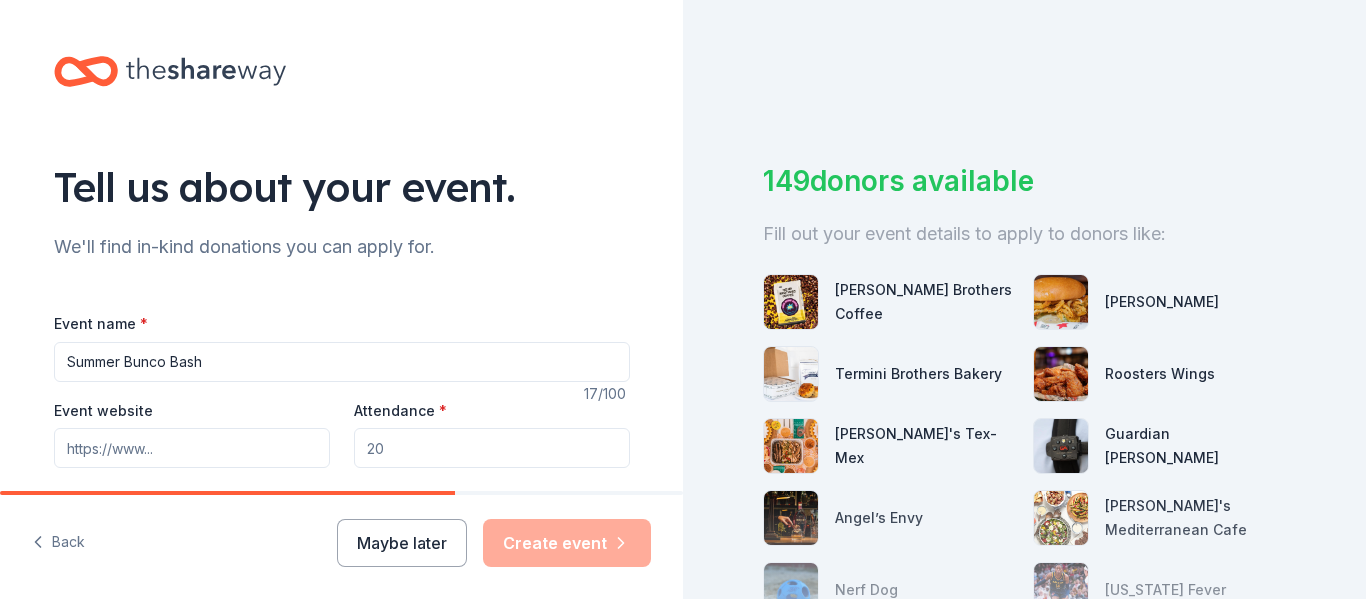 scroll, scrollTop: 100, scrollLeft: 0, axis: vertical 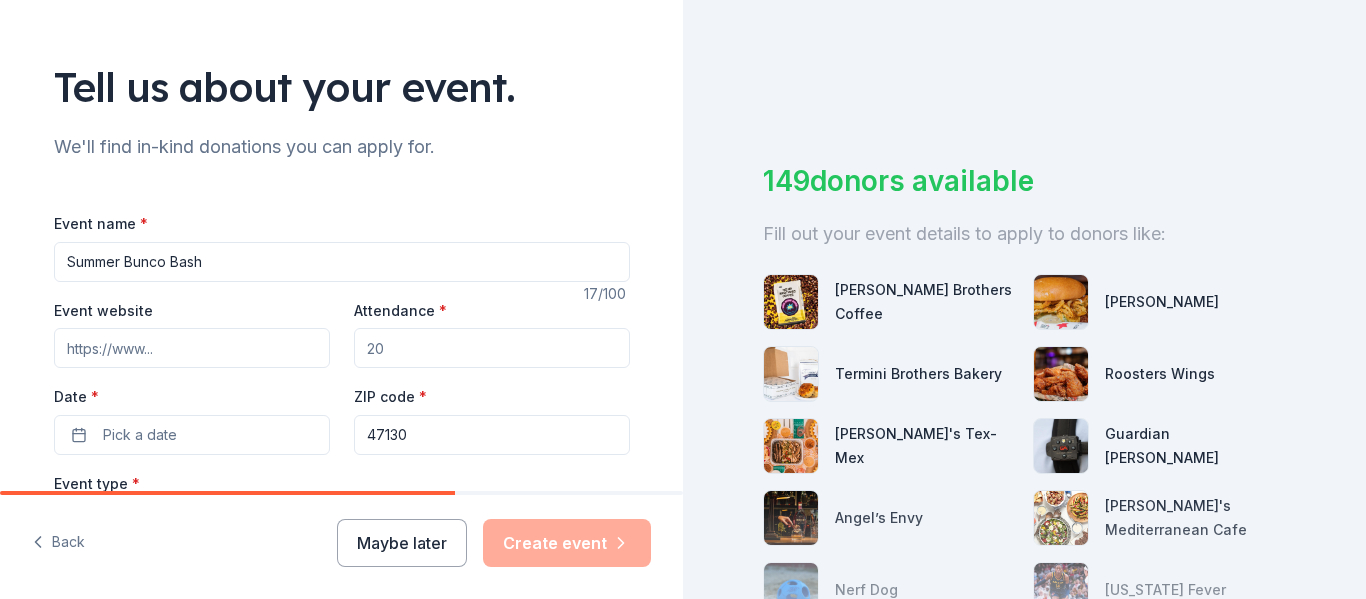 type on "Summer Bunco Bash" 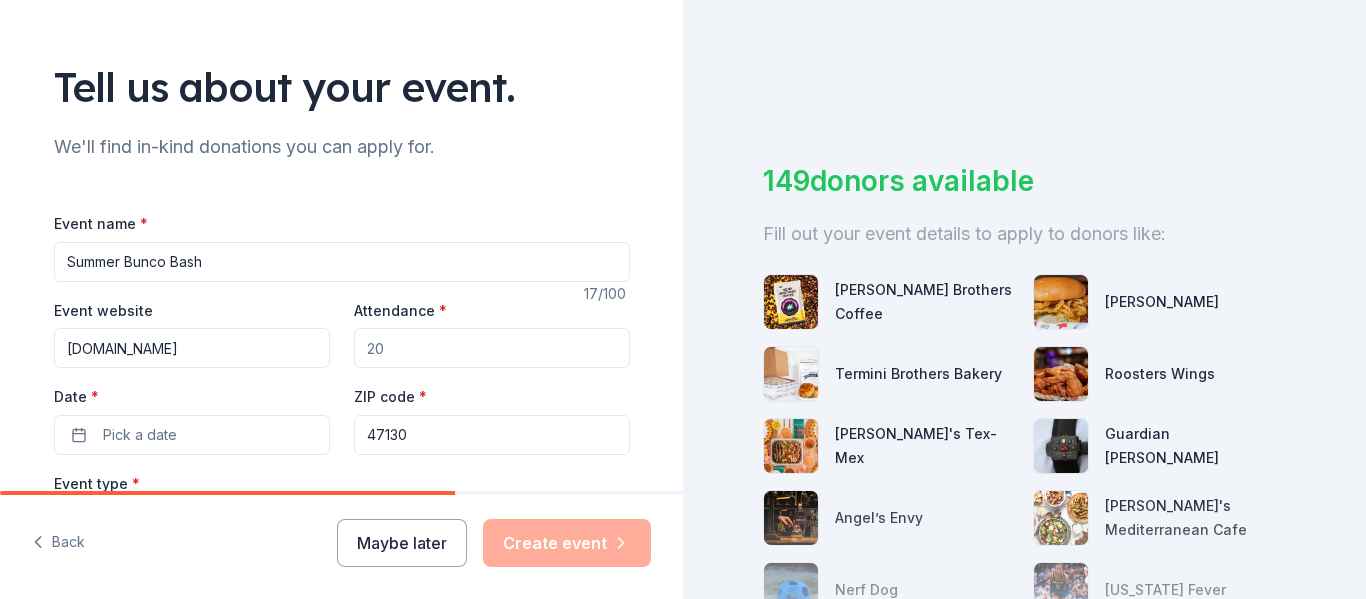 type on "[DOMAIN_NAME]" 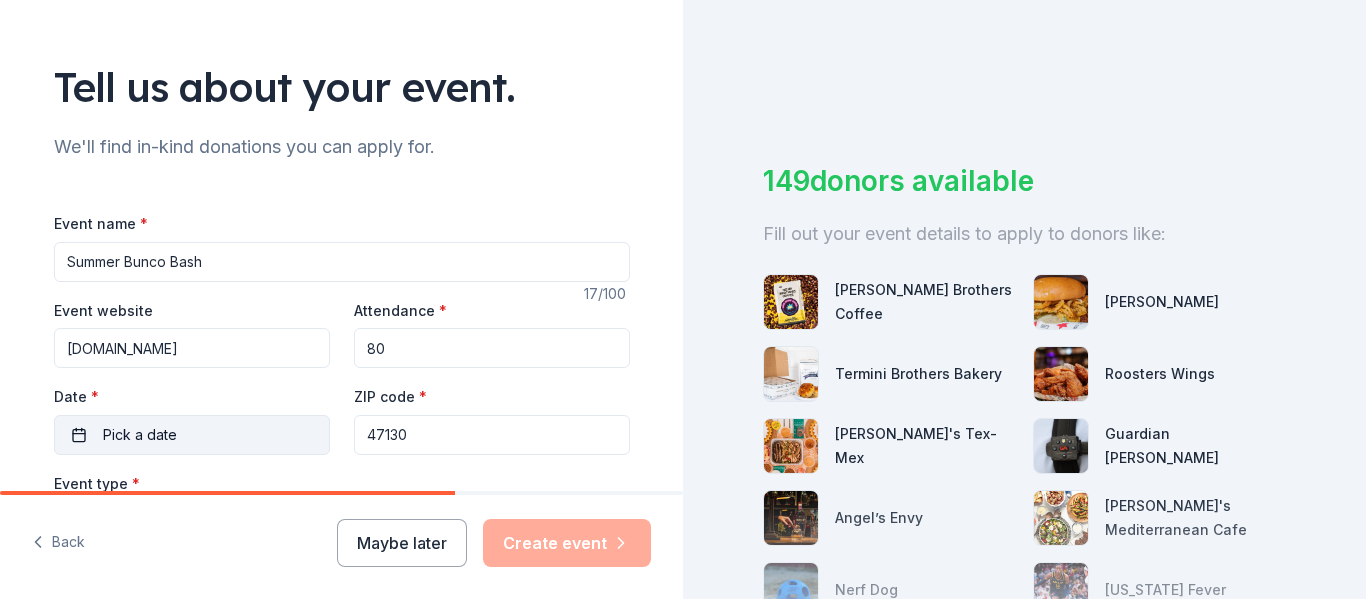 type on "80" 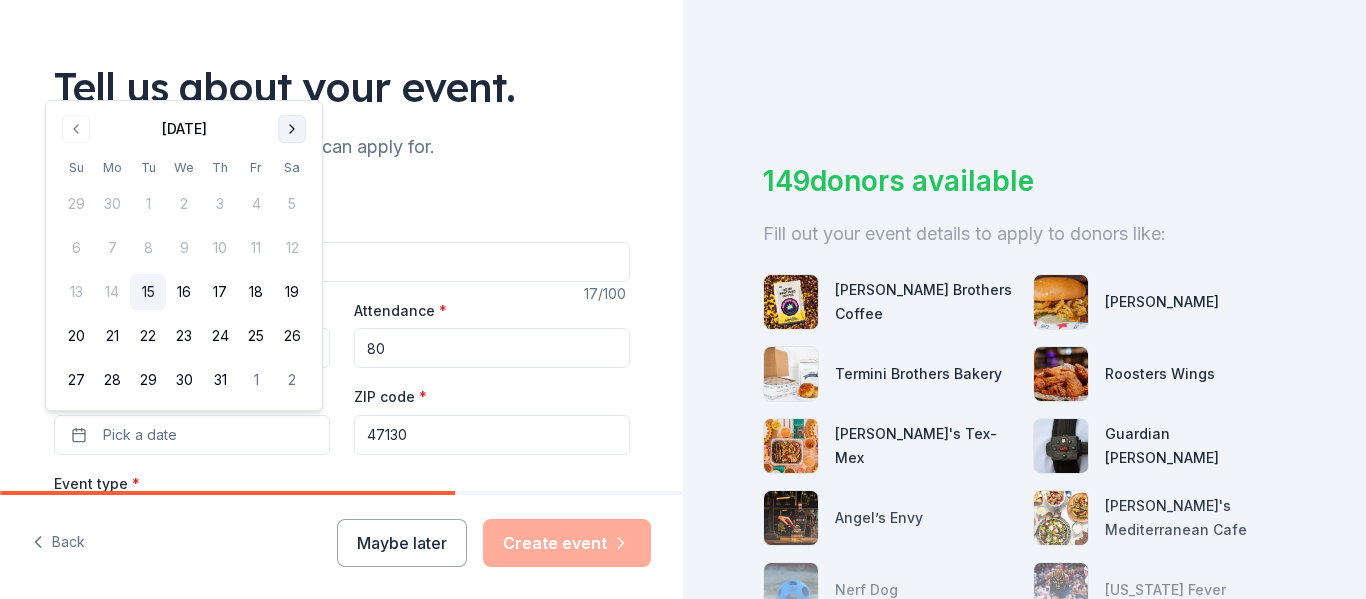 click at bounding box center (292, 129) 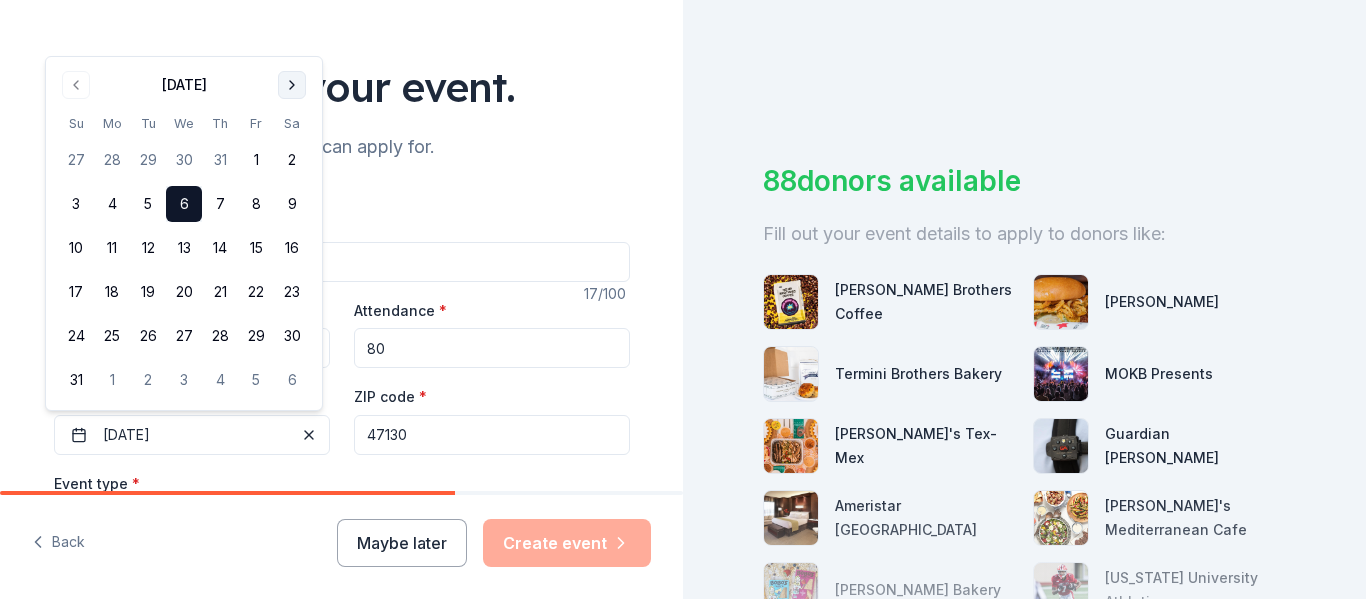 click at bounding box center [292, 85] 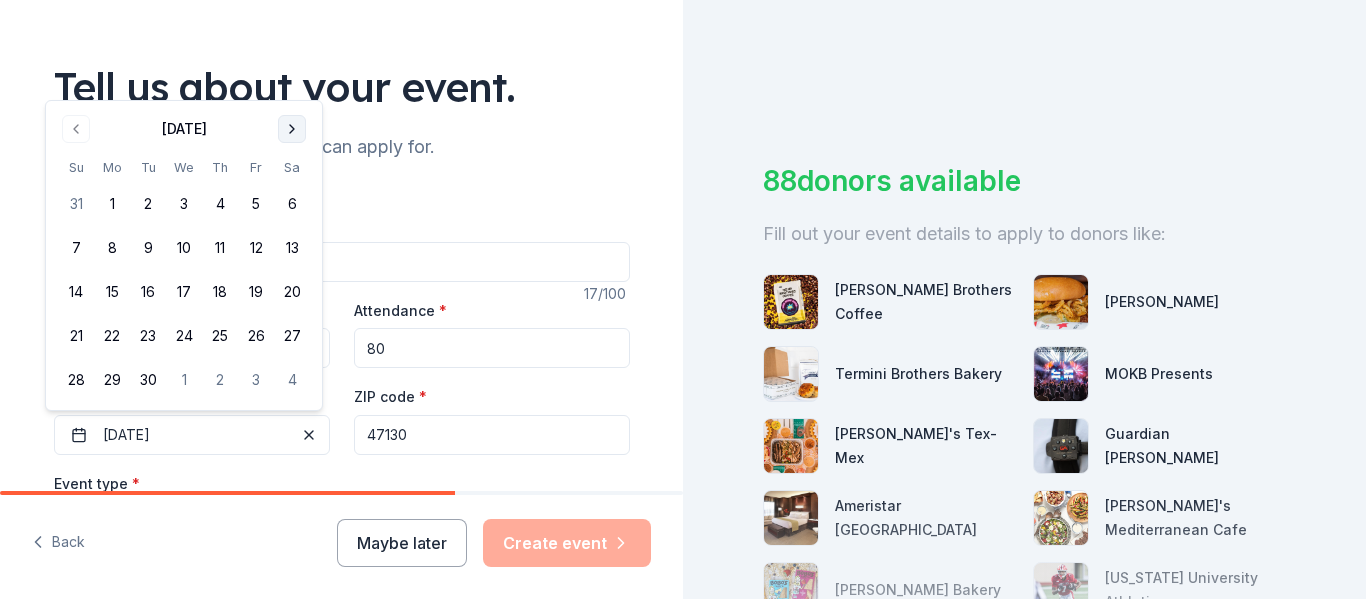 click at bounding box center [292, 129] 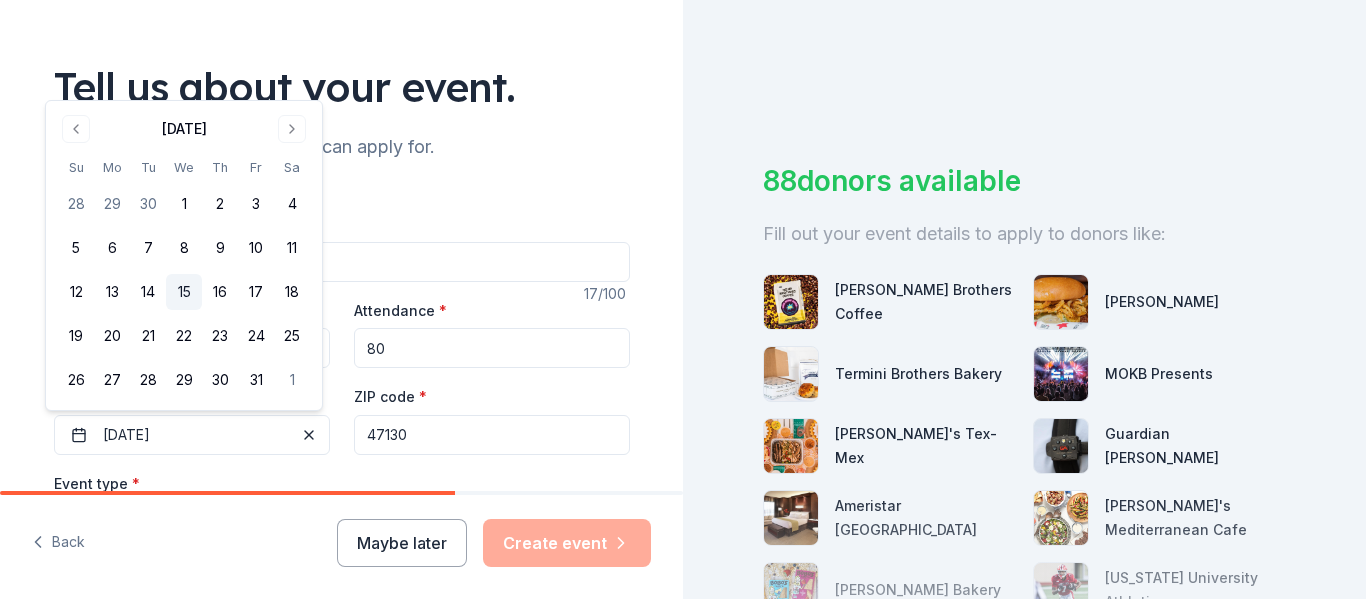 click on "15" at bounding box center [184, 292] 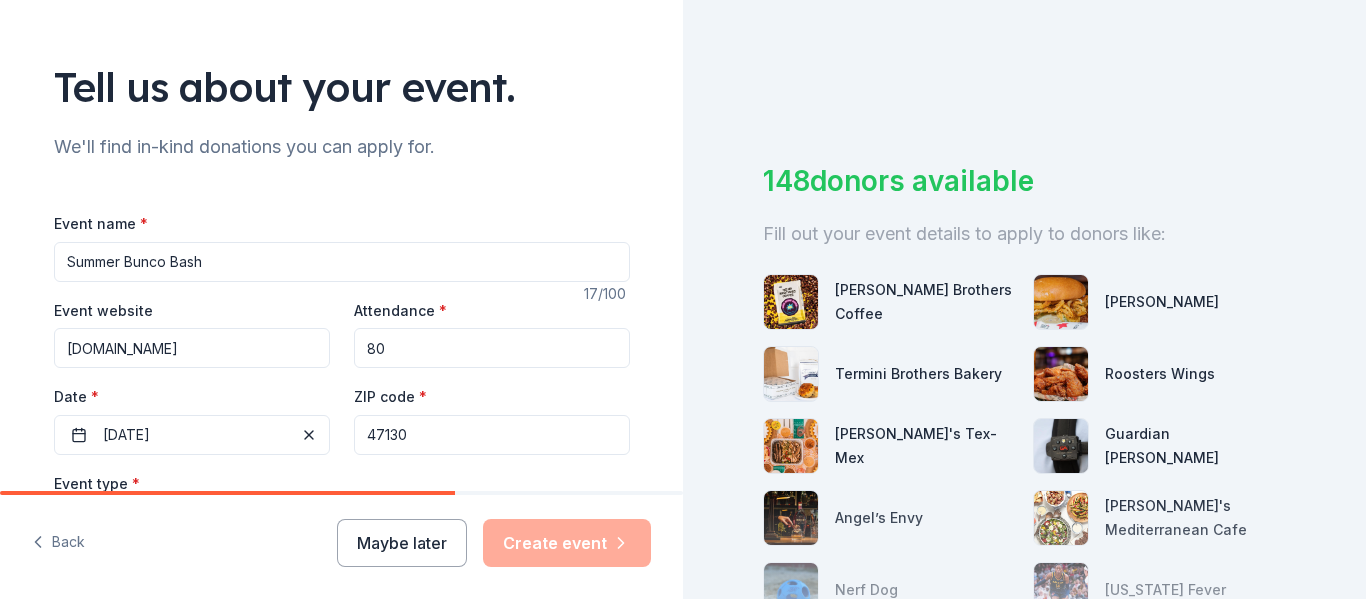 click on "Event type * Select" at bounding box center [342, 507] 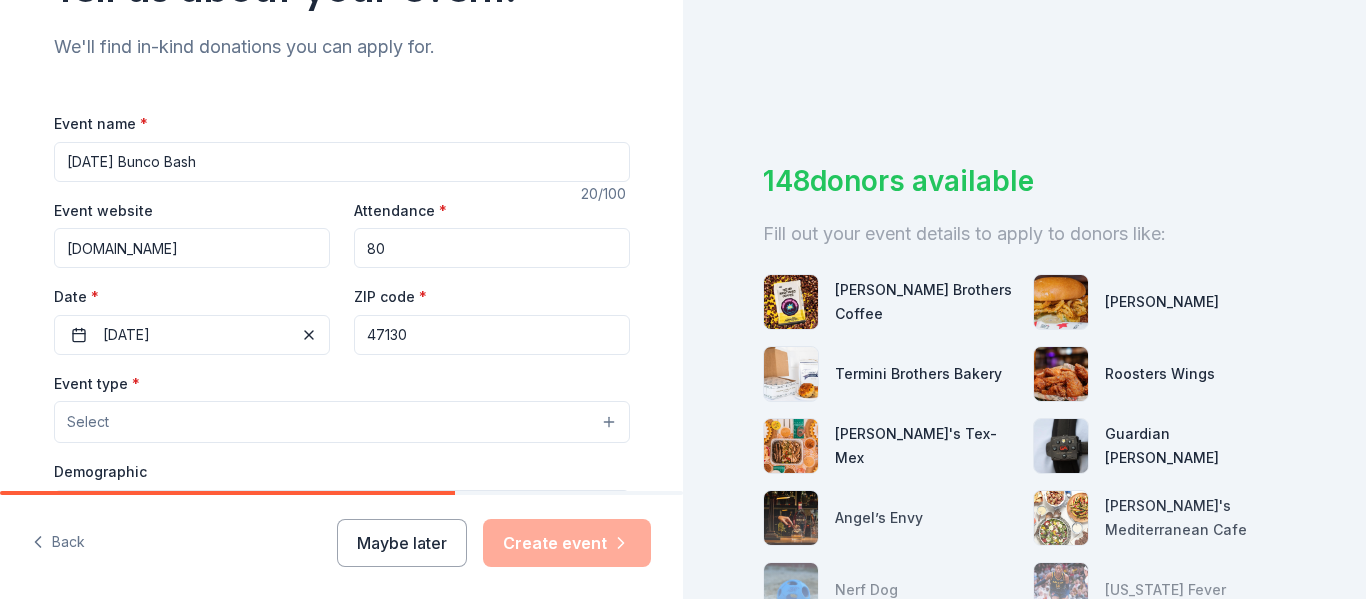 scroll, scrollTop: 300, scrollLeft: 0, axis: vertical 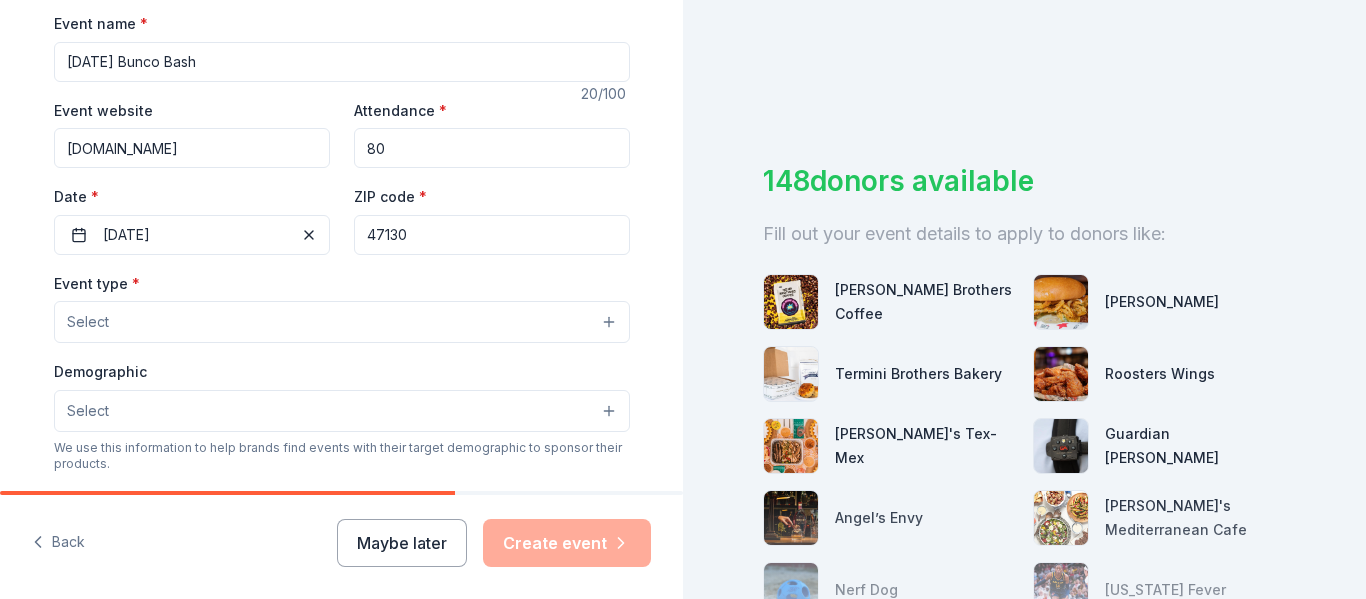 type on "[DATE] Bunco Bash" 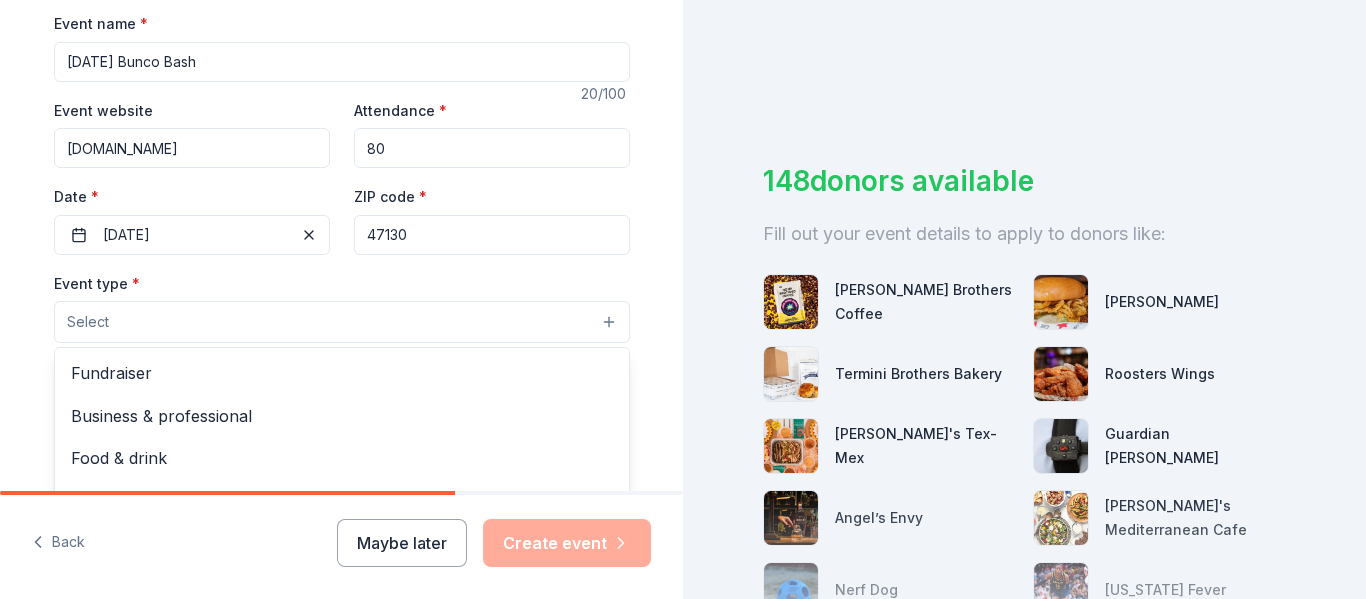click on "Select" at bounding box center [342, 322] 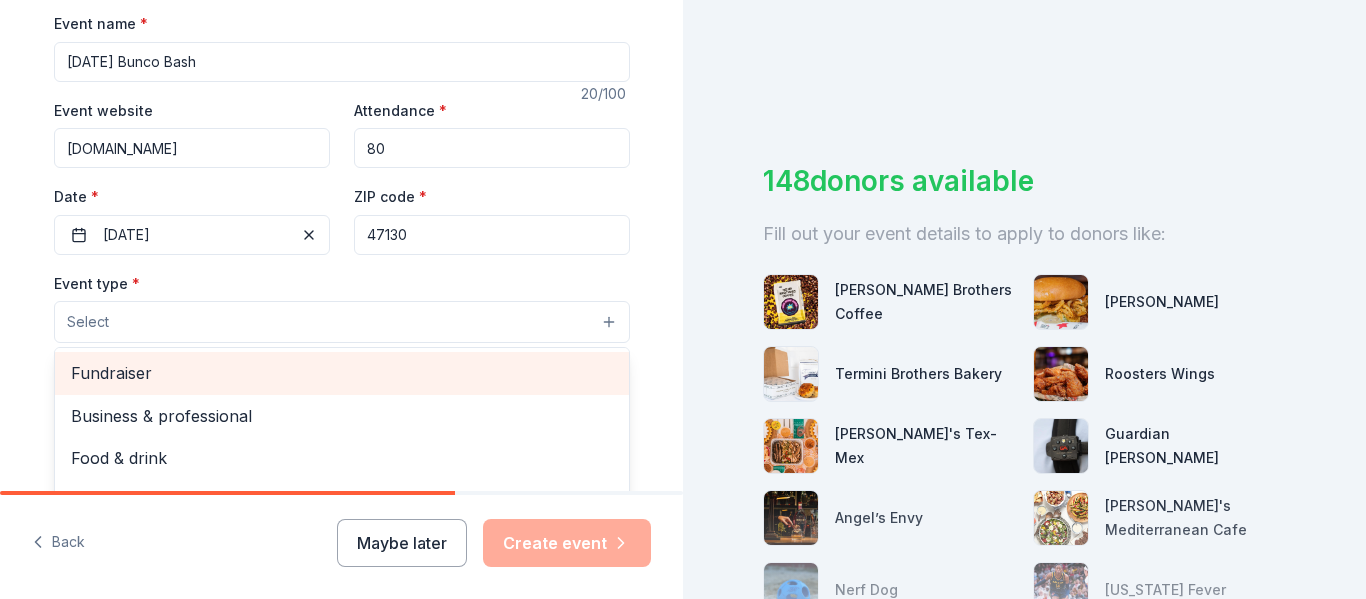 click on "Fundraiser" at bounding box center (342, 373) 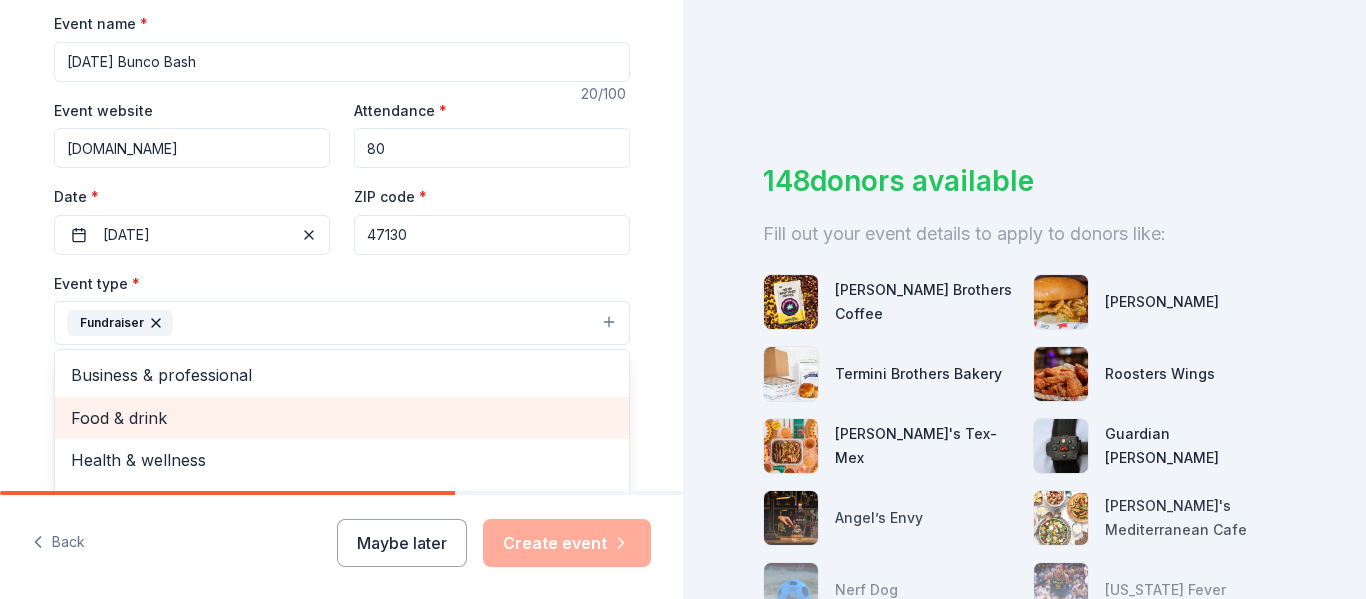 scroll, scrollTop: 24, scrollLeft: 0, axis: vertical 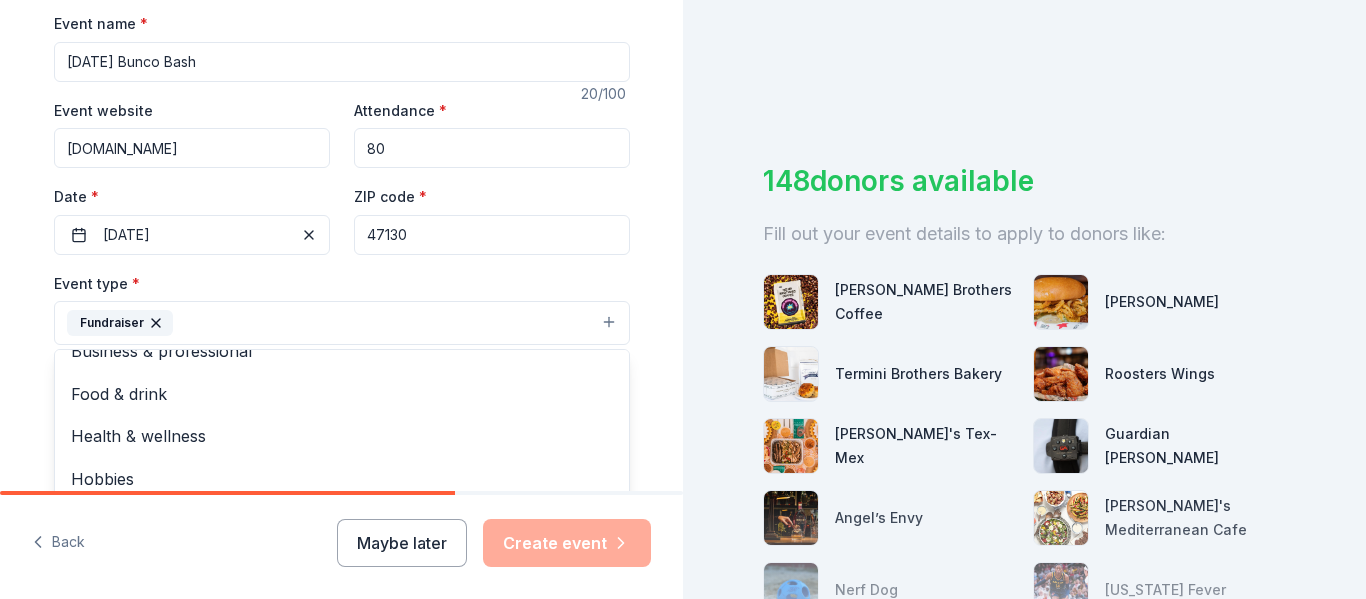 click on "Tell us about your event. We'll find in-kind donations you can apply for. Event name * [DATE] Bunco Bash 20 /100 Event website [DOMAIN_NAME] Attendance * 80 Date * [DATE] ZIP code * 47130 Event type * Fundraiser Business & professional Food & drink Health & wellness Hobbies Music Performing & visual arts Demographic Select We use this information to help brands find events with their target demographic to sponsor their products. Mailing address Apt/unit Description What are you looking for? * Auction & raffle Meals Snacks Desserts Alcohol Beverages Send me reminders Email me reminders of donor application deadlines Recurring event Back Maybe later Create event" at bounding box center (341, 299) 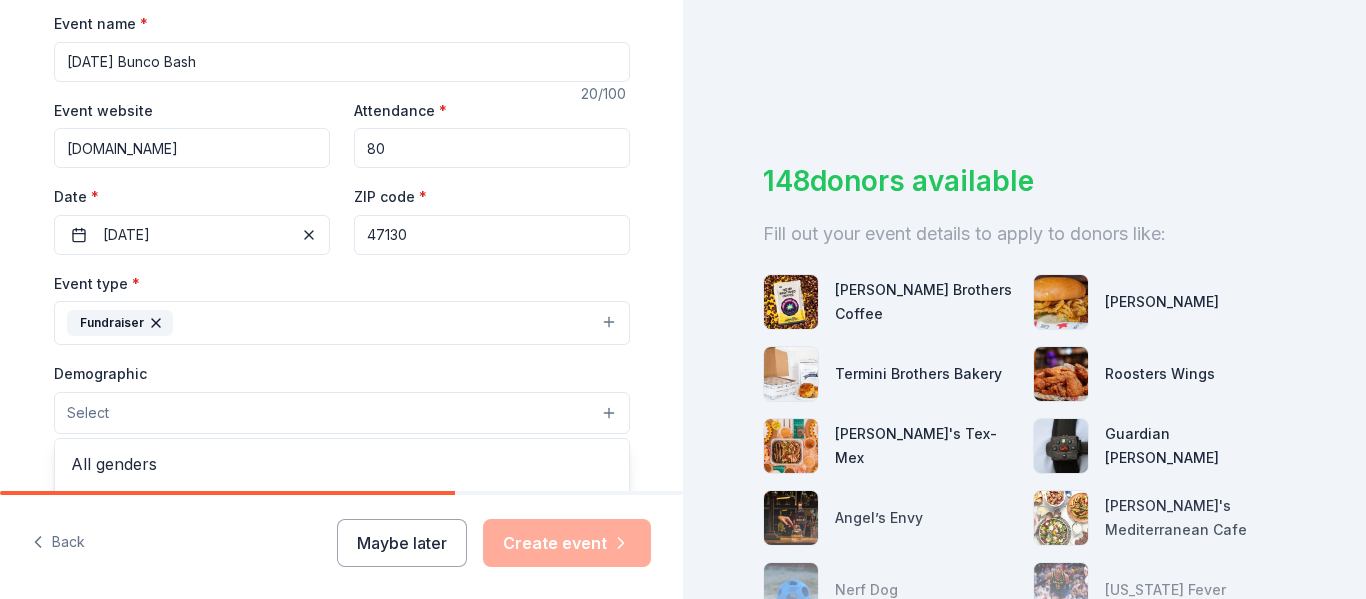 click on "Select" at bounding box center (342, 413) 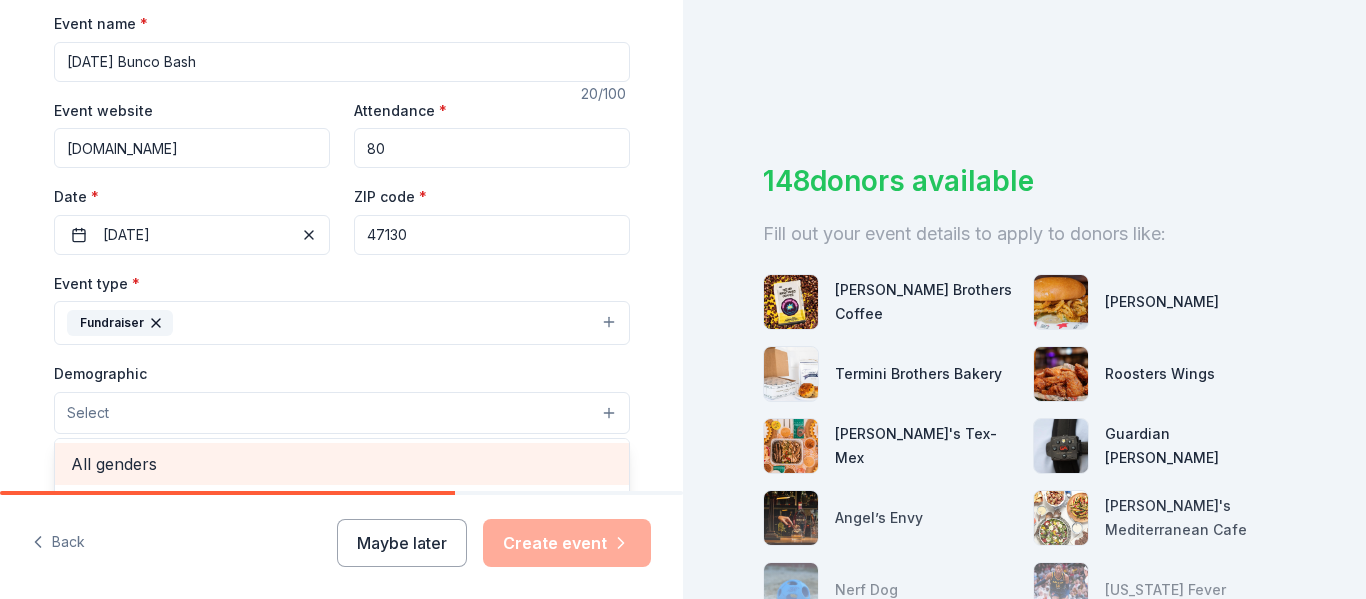 click on "All genders" at bounding box center [342, 464] 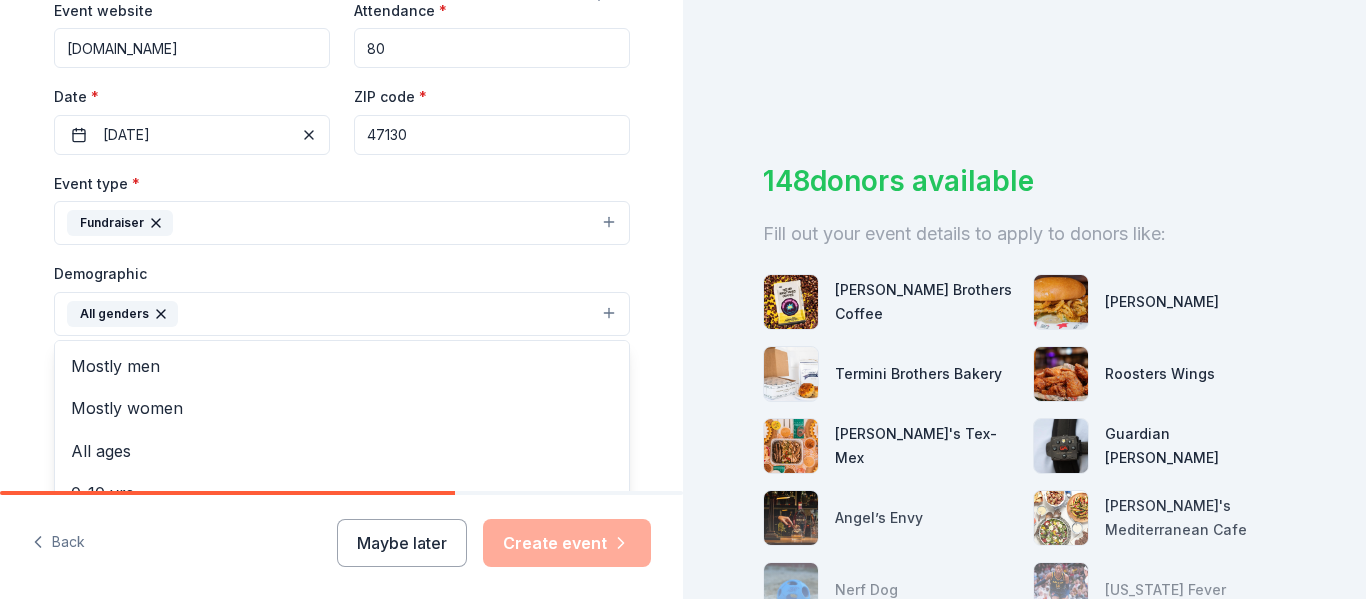 scroll, scrollTop: 500, scrollLeft: 0, axis: vertical 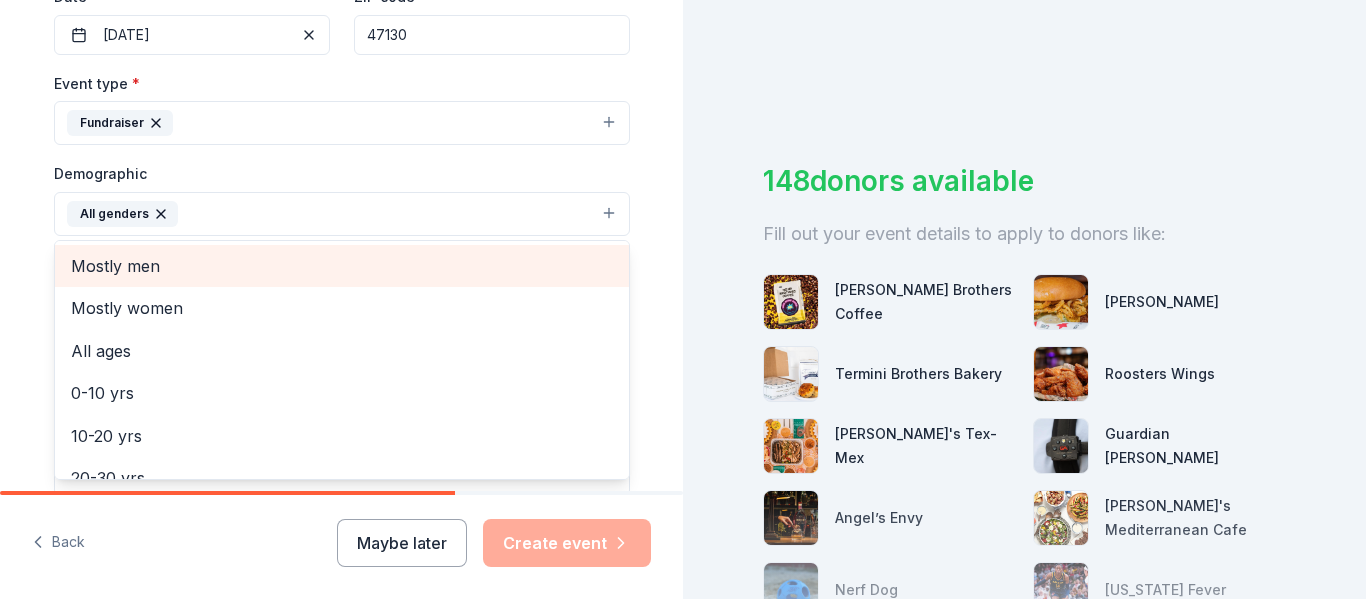 click on "Mostly men" at bounding box center [342, 266] 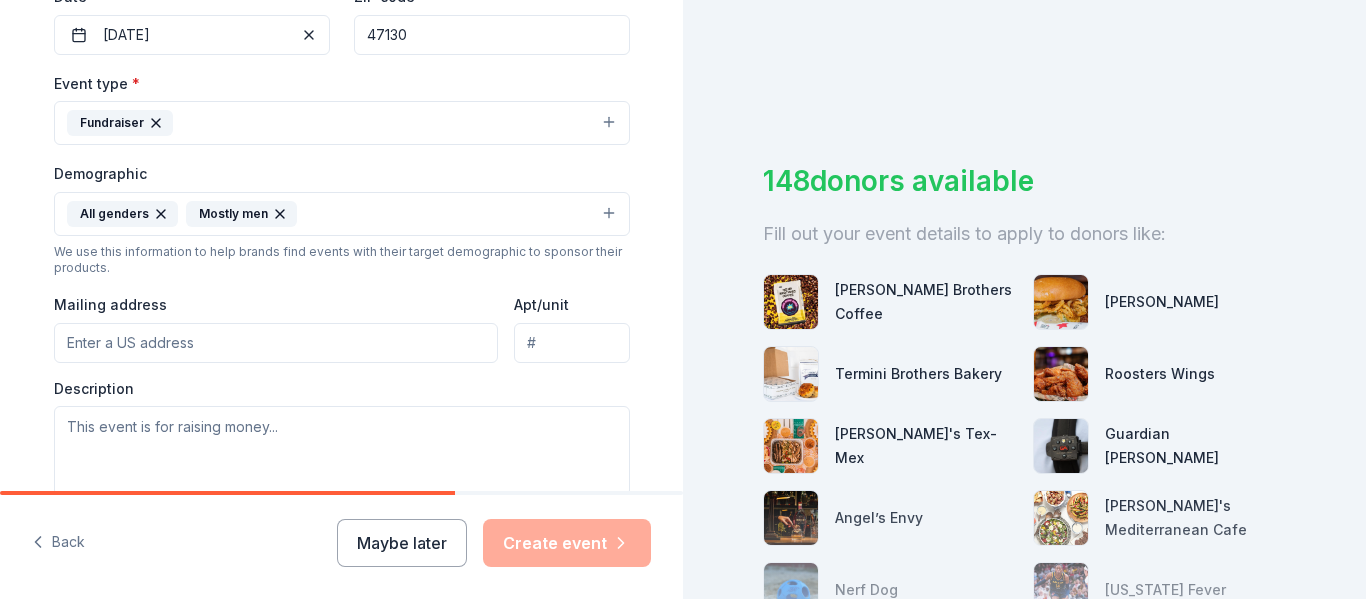 click 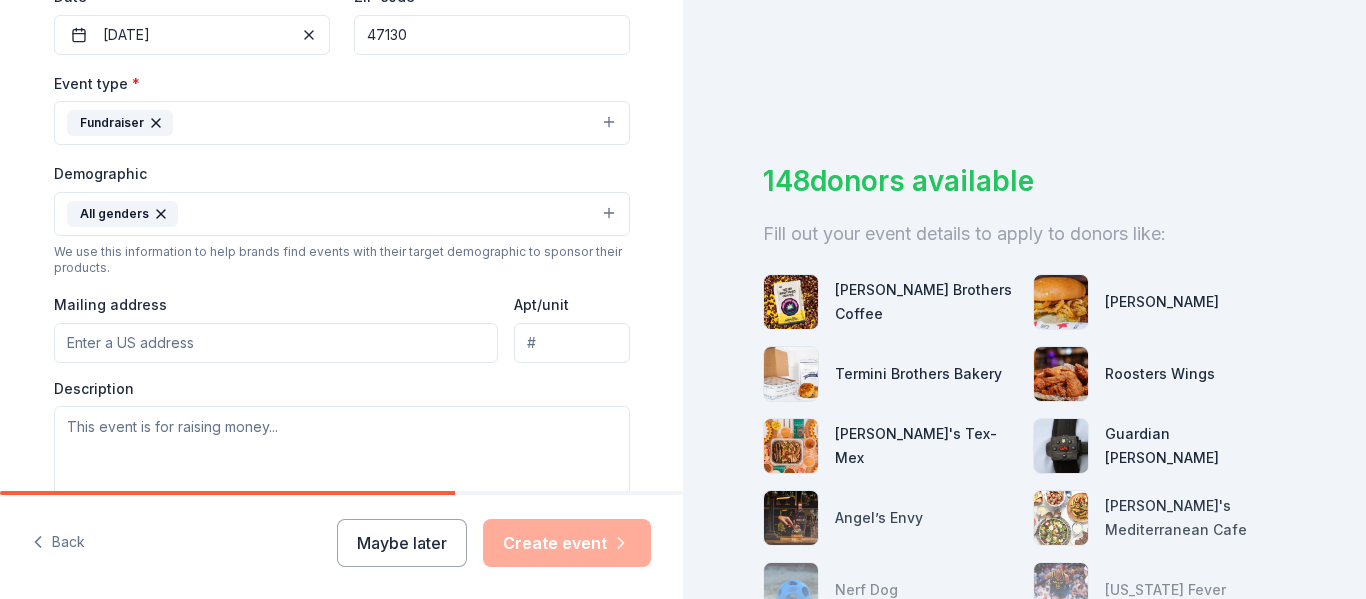 scroll, scrollTop: 600, scrollLeft: 0, axis: vertical 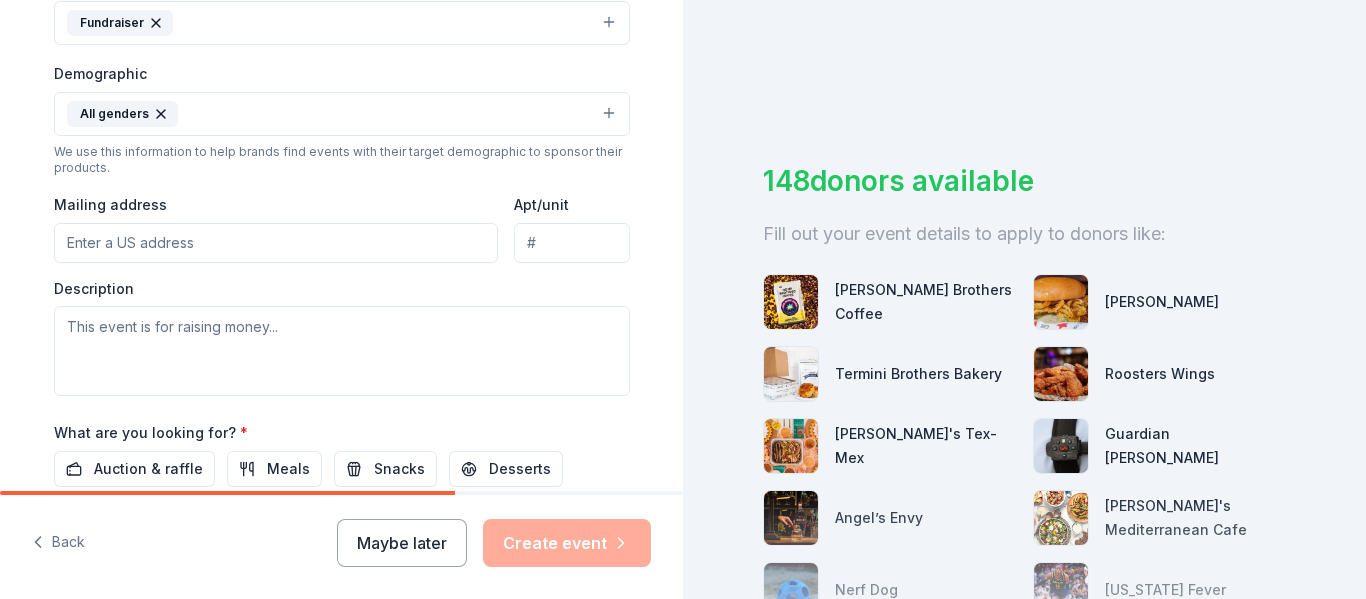 click on "Mailing address" at bounding box center [276, 243] 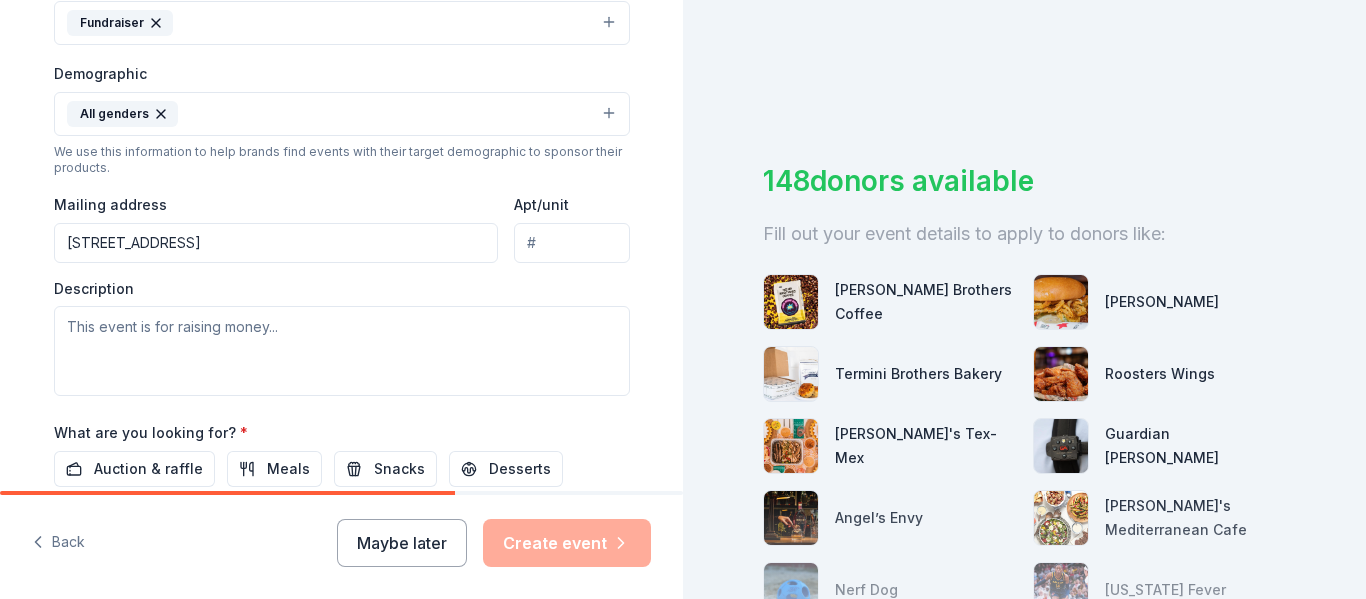 click on "[STREET_ADDRESS]" at bounding box center [276, 243] 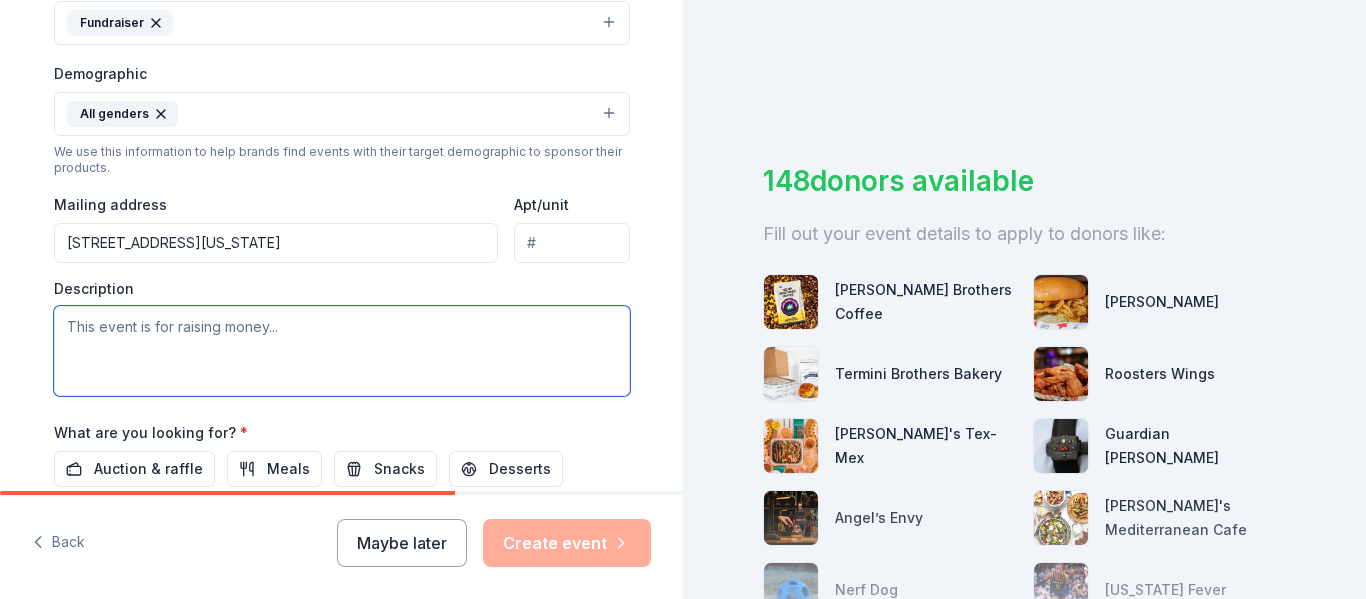 click at bounding box center (342, 351) 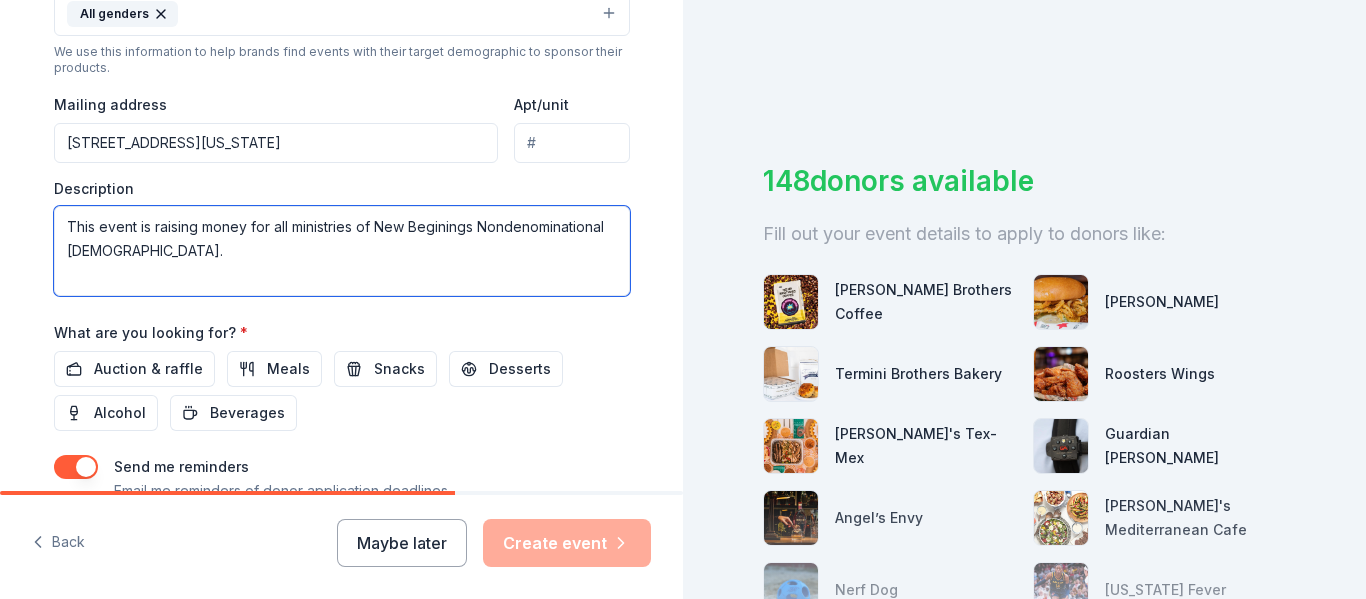 scroll, scrollTop: 800, scrollLeft: 0, axis: vertical 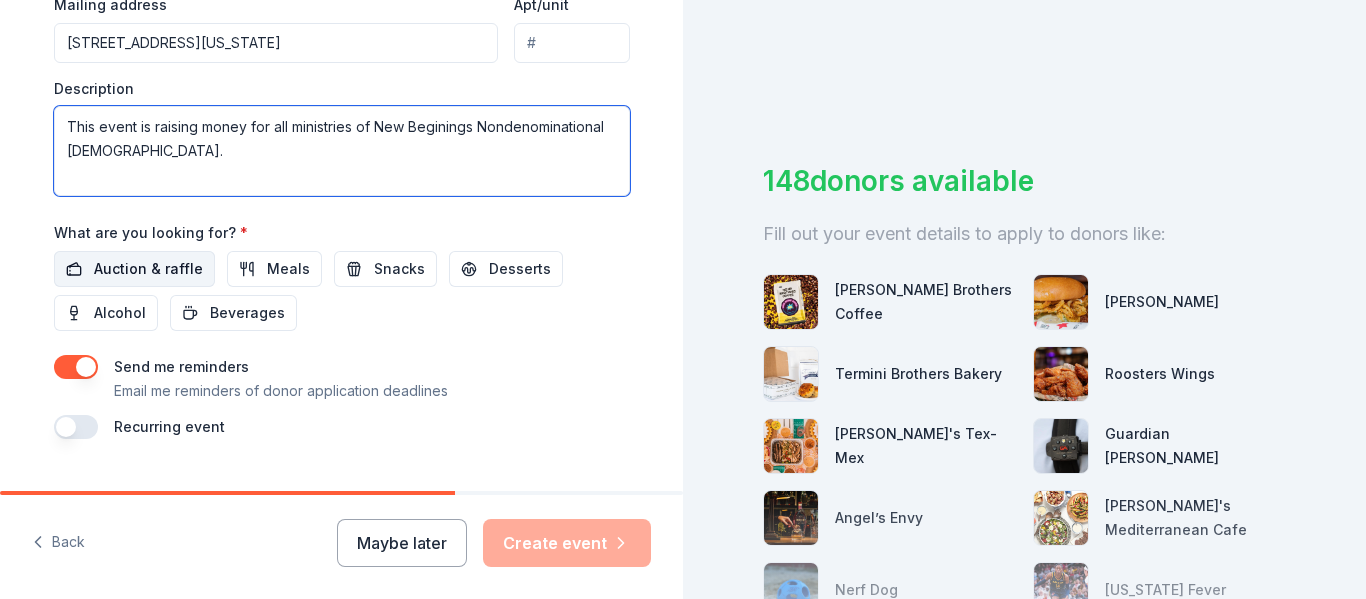 type on "This event is raising money for all ministries of New Beginings Nondenominational [DEMOGRAPHIC_DATA]." 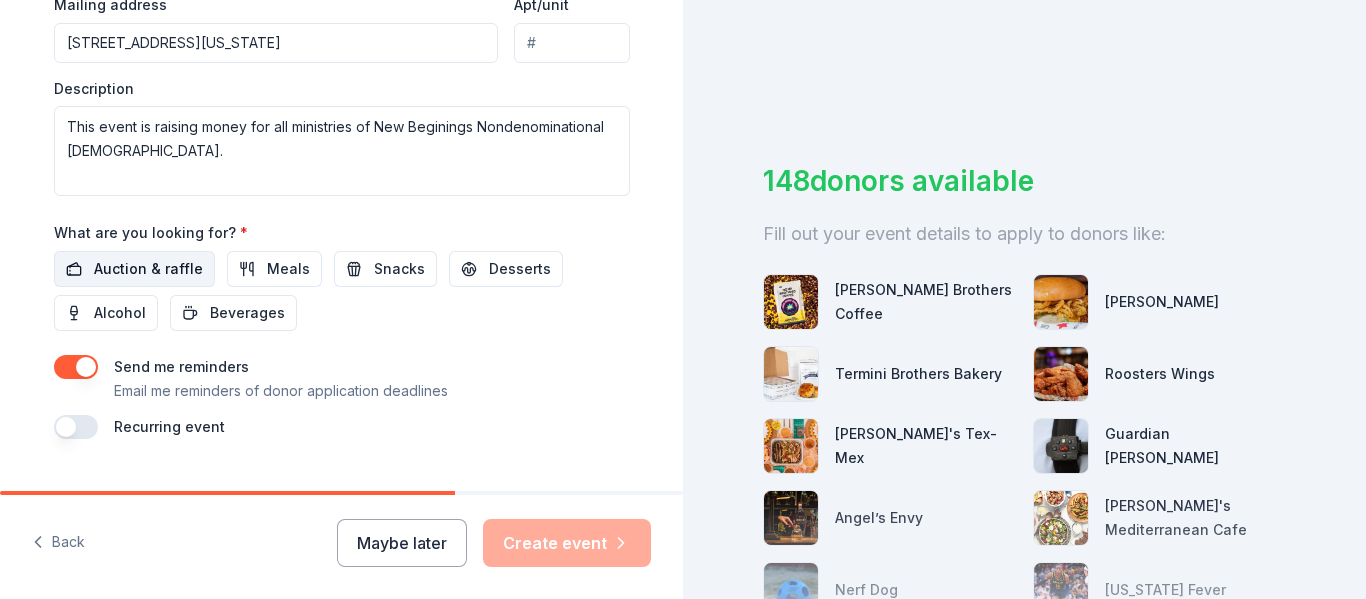 click on "Auction & raffle" at bounding box center (148, 269) 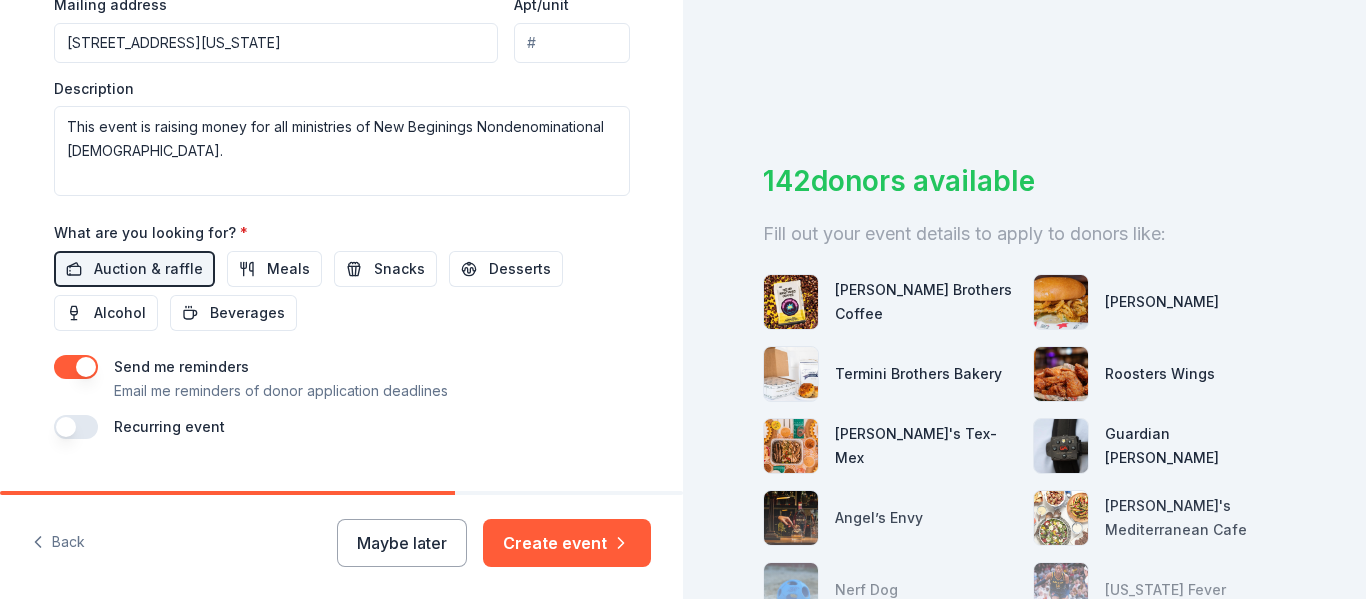 scroll, scrollTop: 844, scrollLeft: 0, axis: vertical 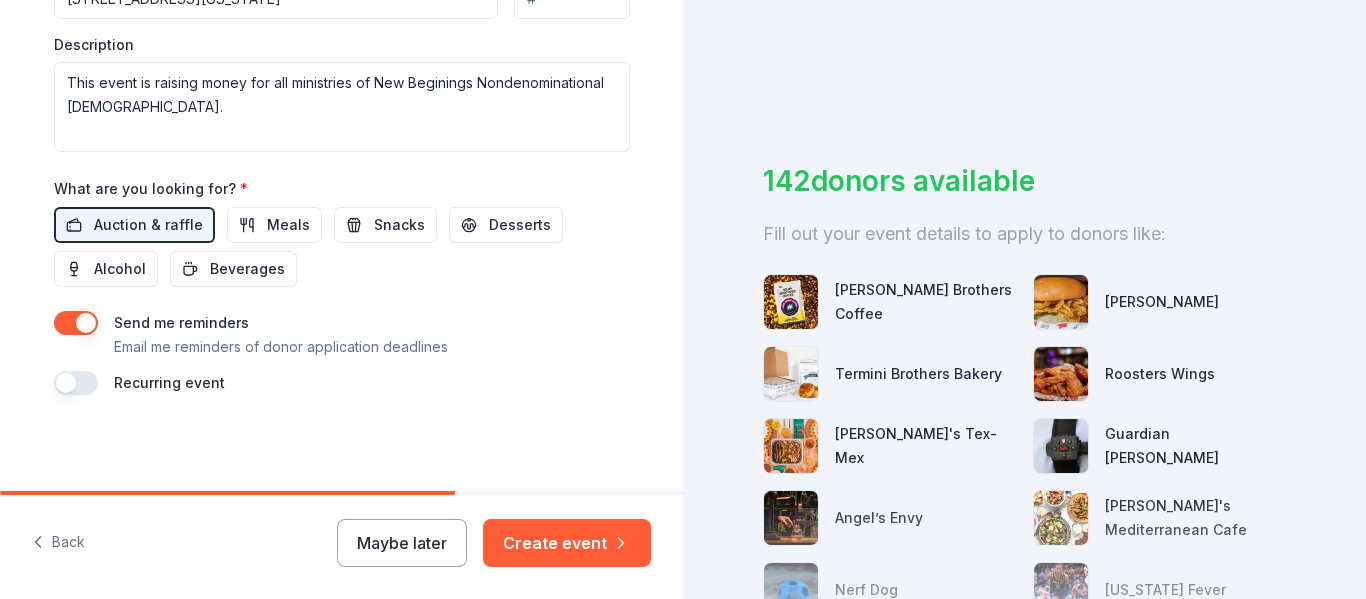 click at bounding box center (76, 383) 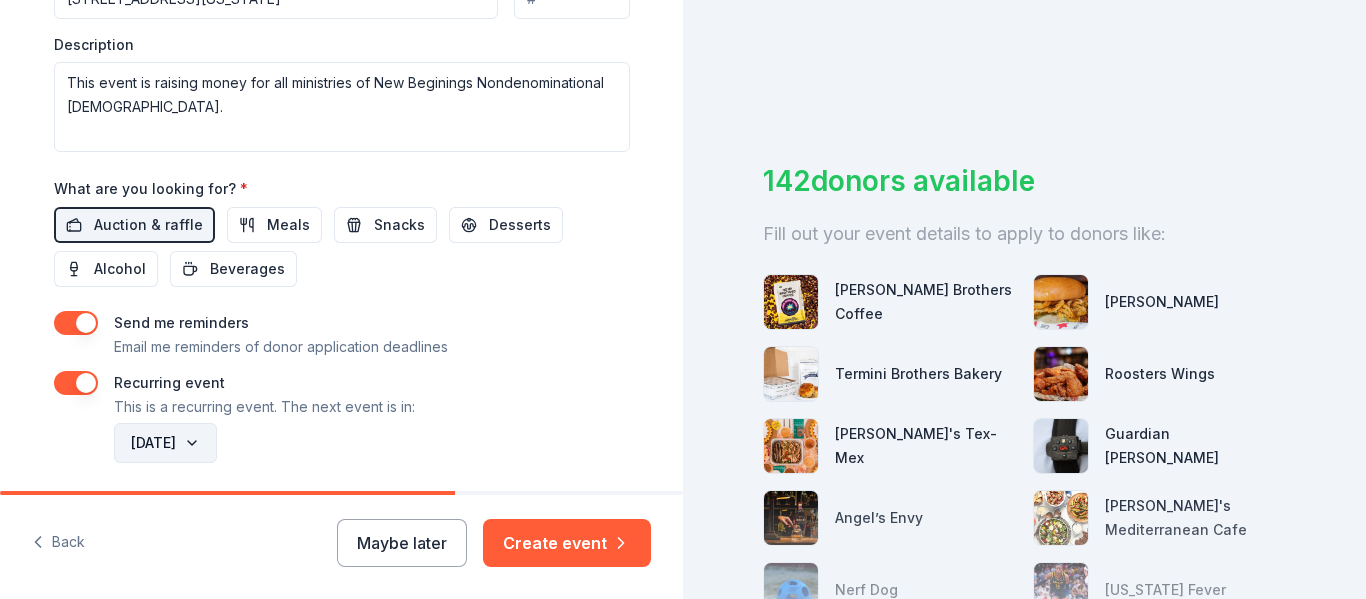 scroll, scrollTop: 916, scrollLeft: 0, axis: vertical 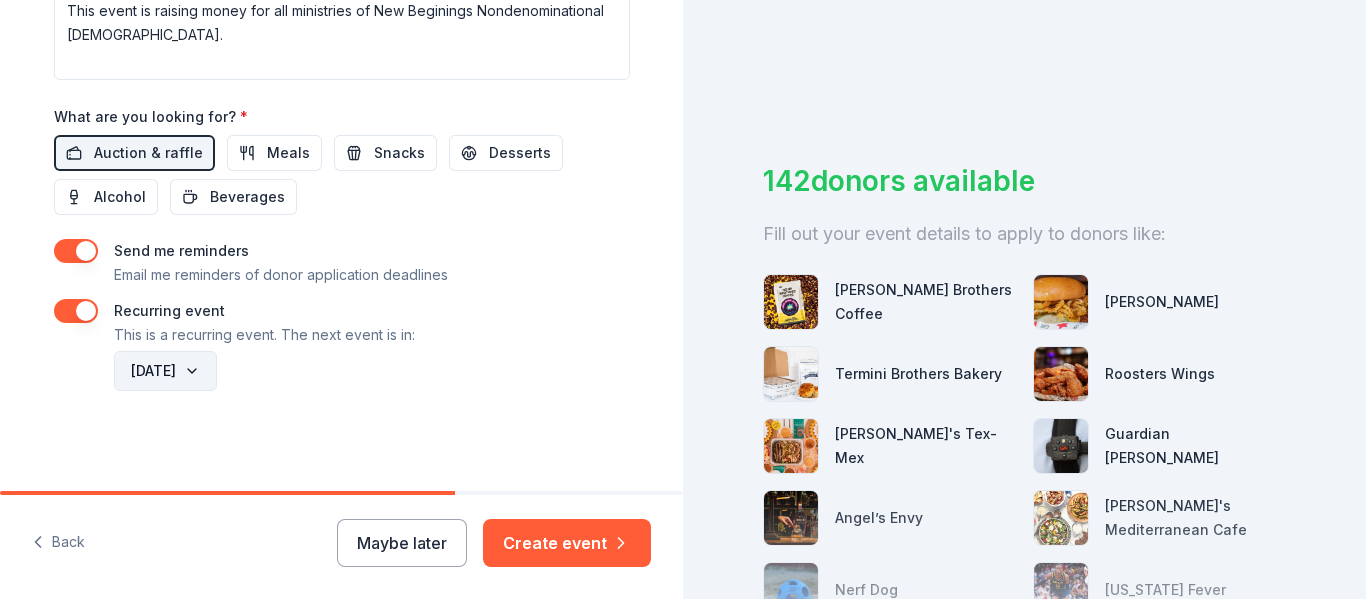 click on "[DATE]" at bounding box center [165, 371] 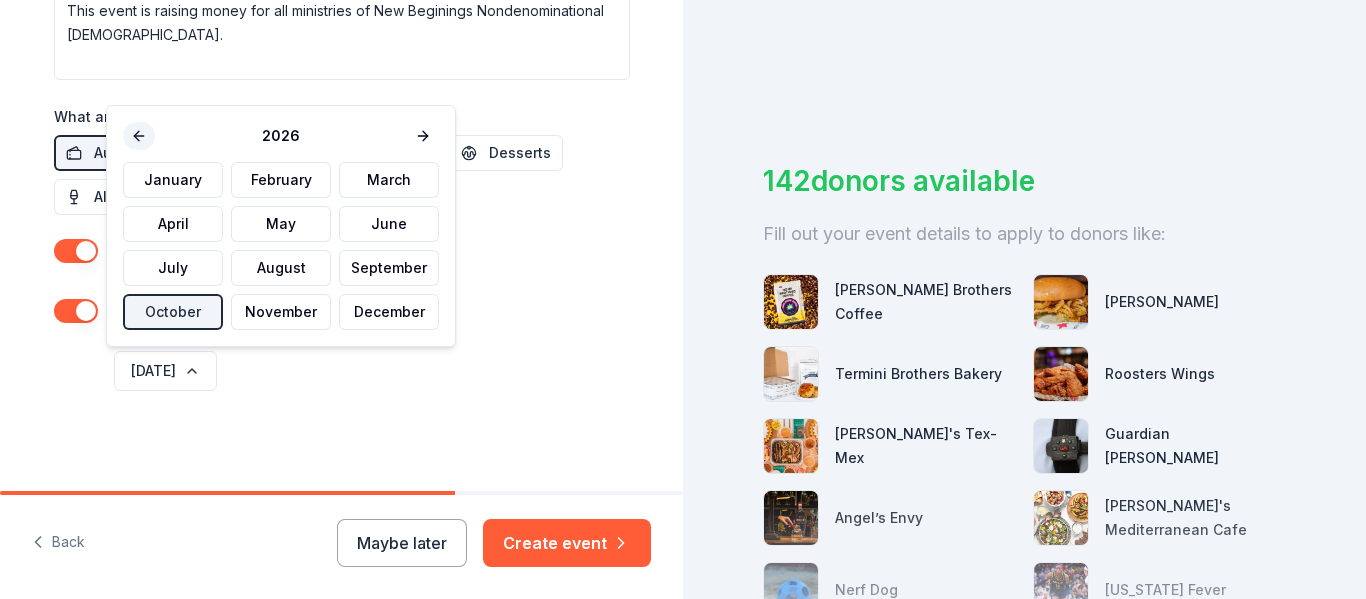 click at bounding box center (139, 136) 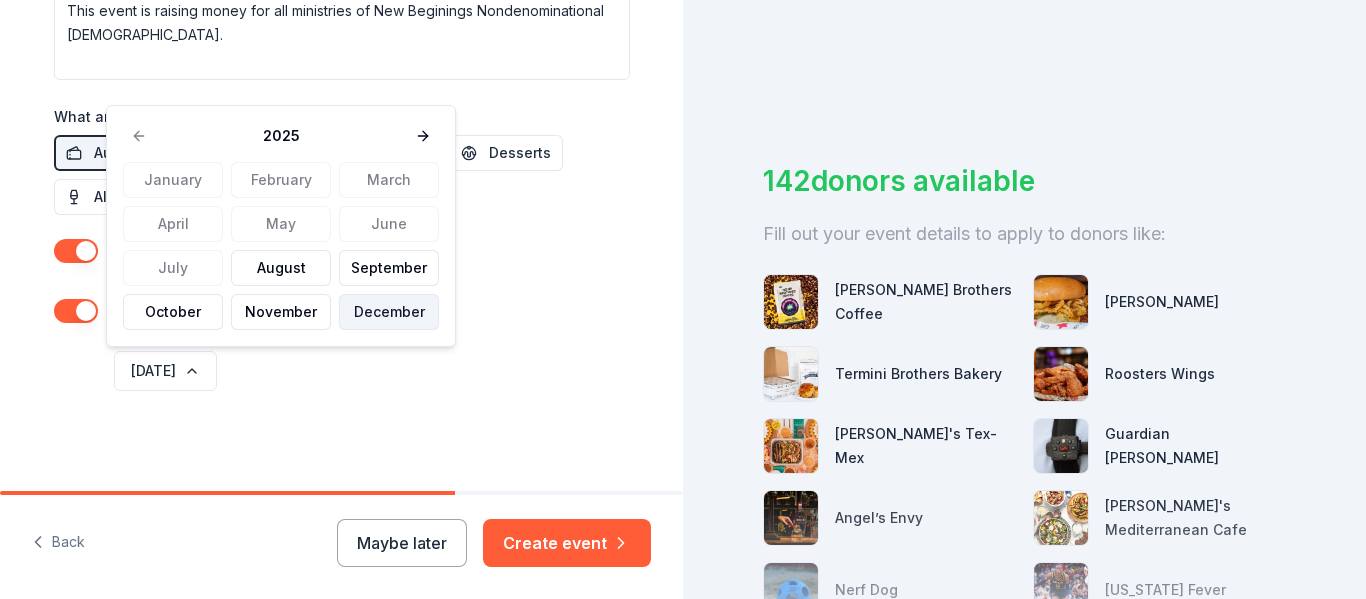 click on "December" at bounding box center [389, 312] 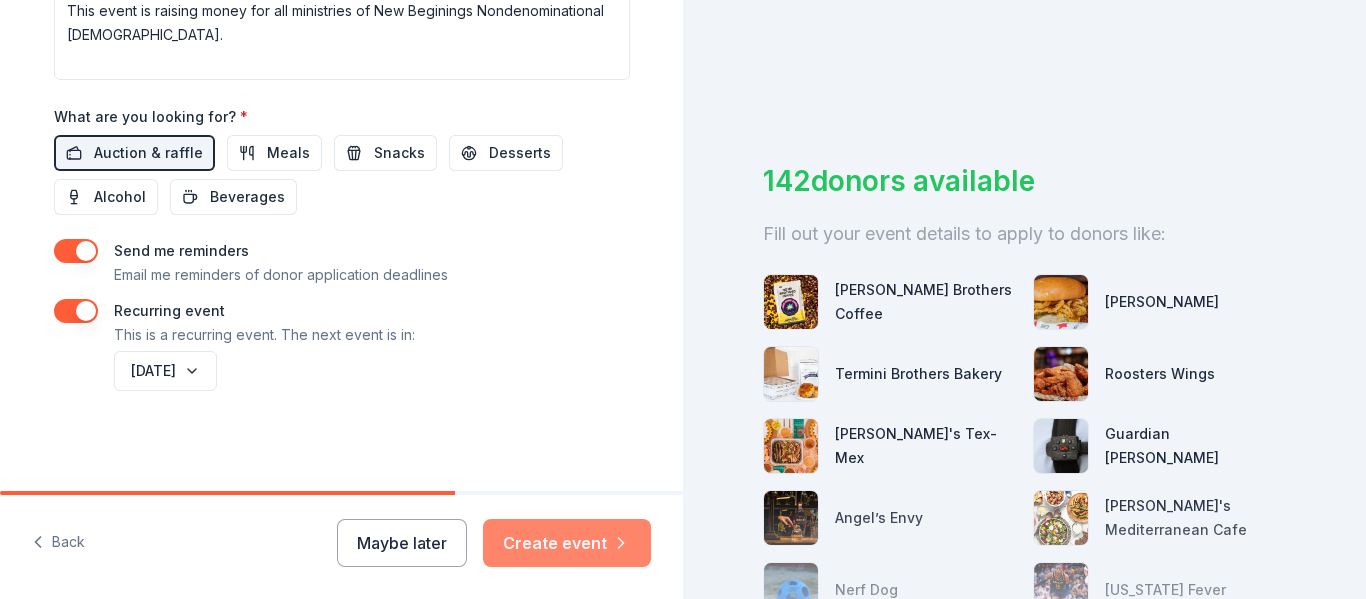 click on "Create event" at bounding box center [567, 543] 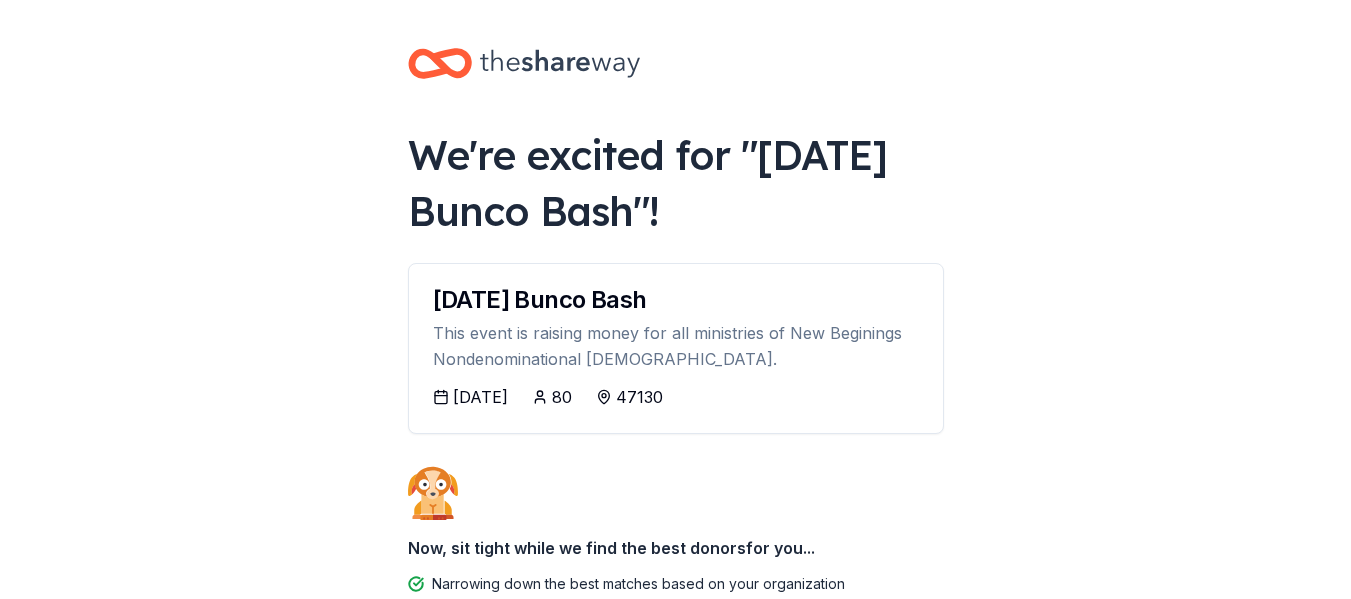 click on "This event is raising money for all ministries of New Beginings Nondenominational [DEMOGRAPHIC_DATA]." at bounding box center [676, 346] 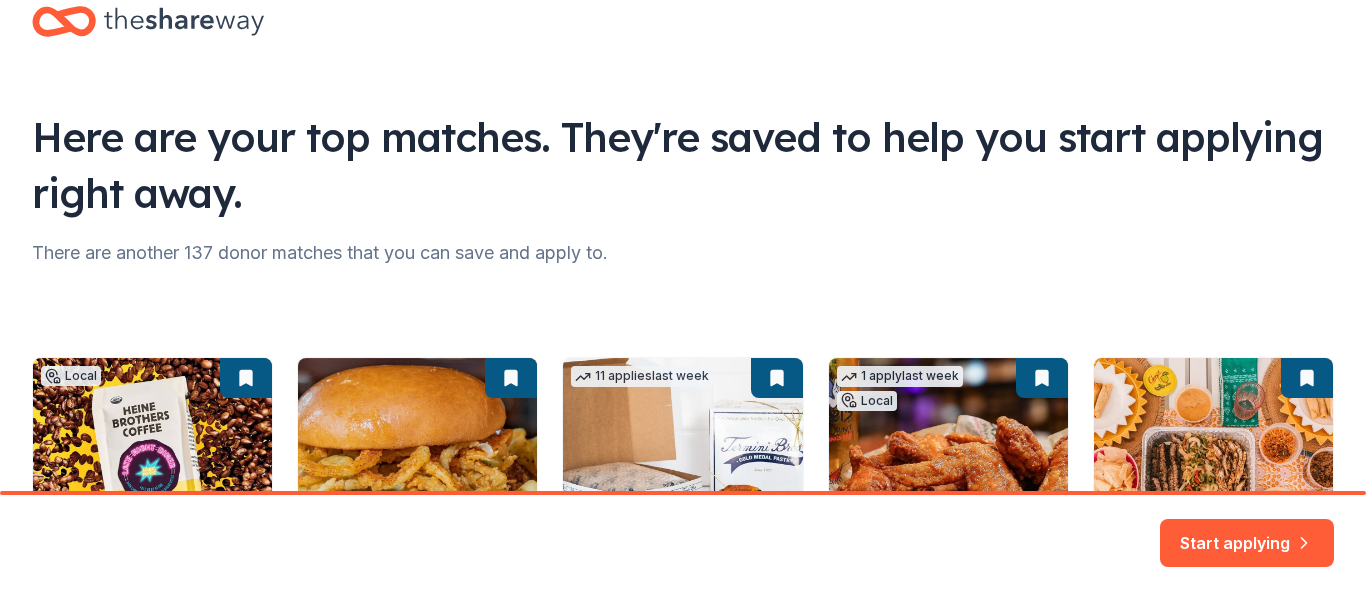 scroll, scrollTop: 0, scrollLeft: 0, axis: both 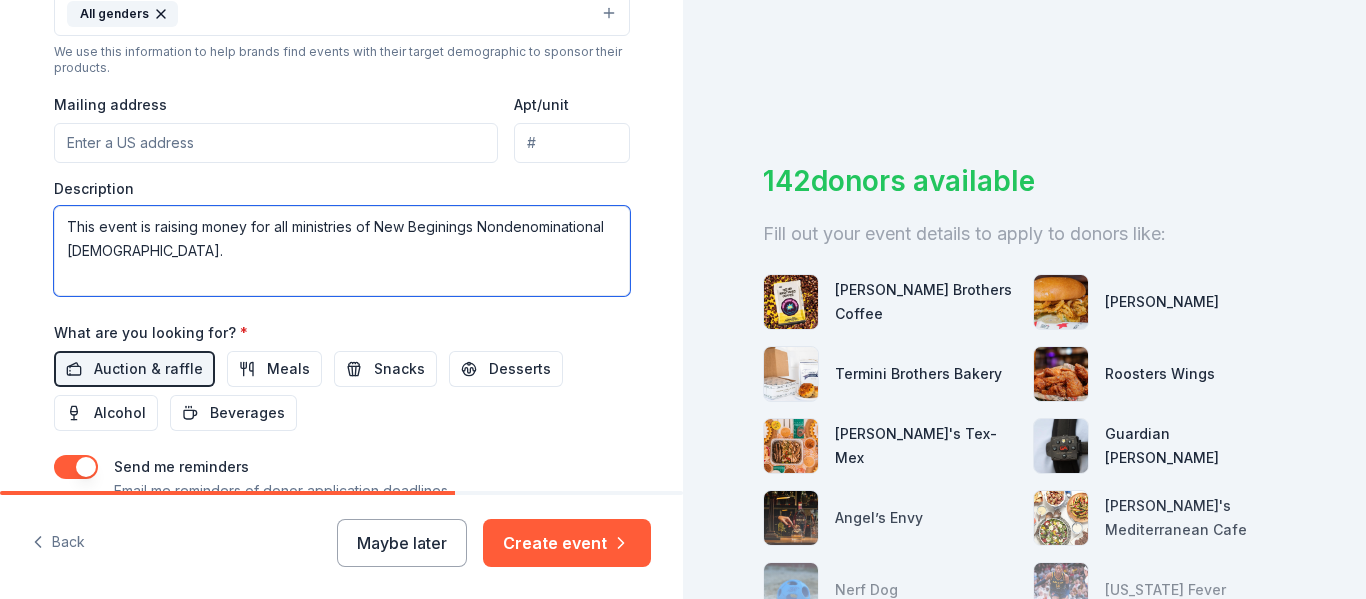 click on "This event is raising money for all ministries of New Beginings Nondenominational [DEMOGRAPHIC_DATA]." at bounding box center [342, 251] 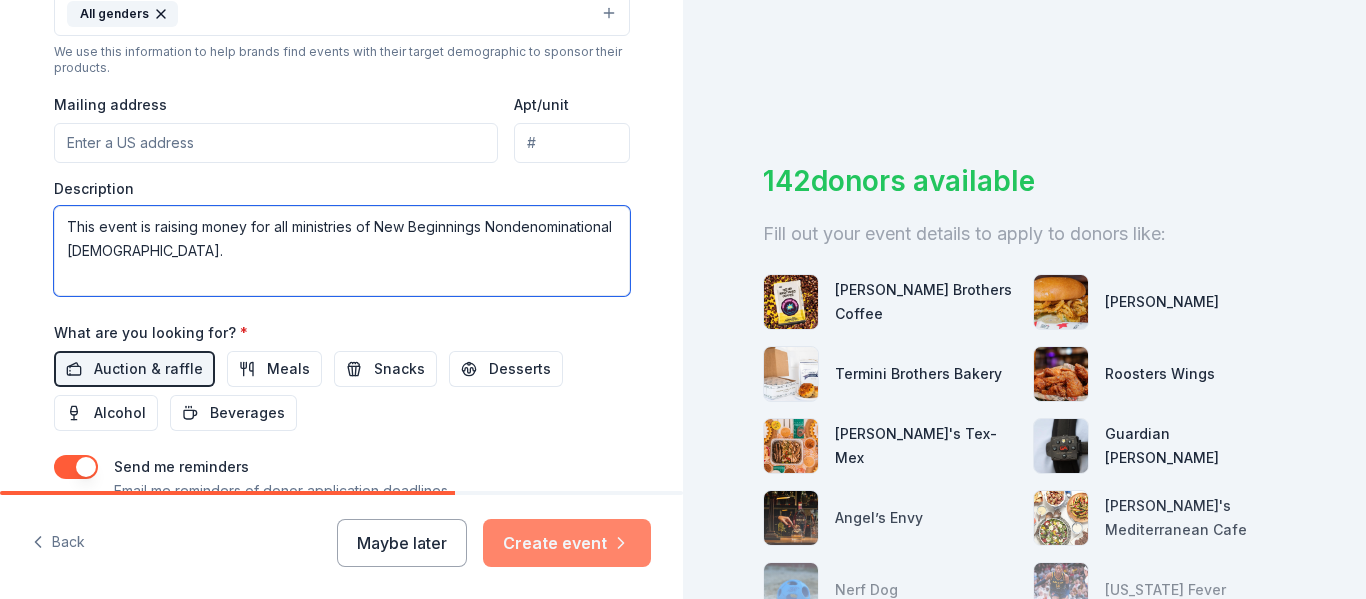 type on "This event is raising money for all ministries of New Beginnings Nondenominational [DEMOGRAPHIC_DATA]." 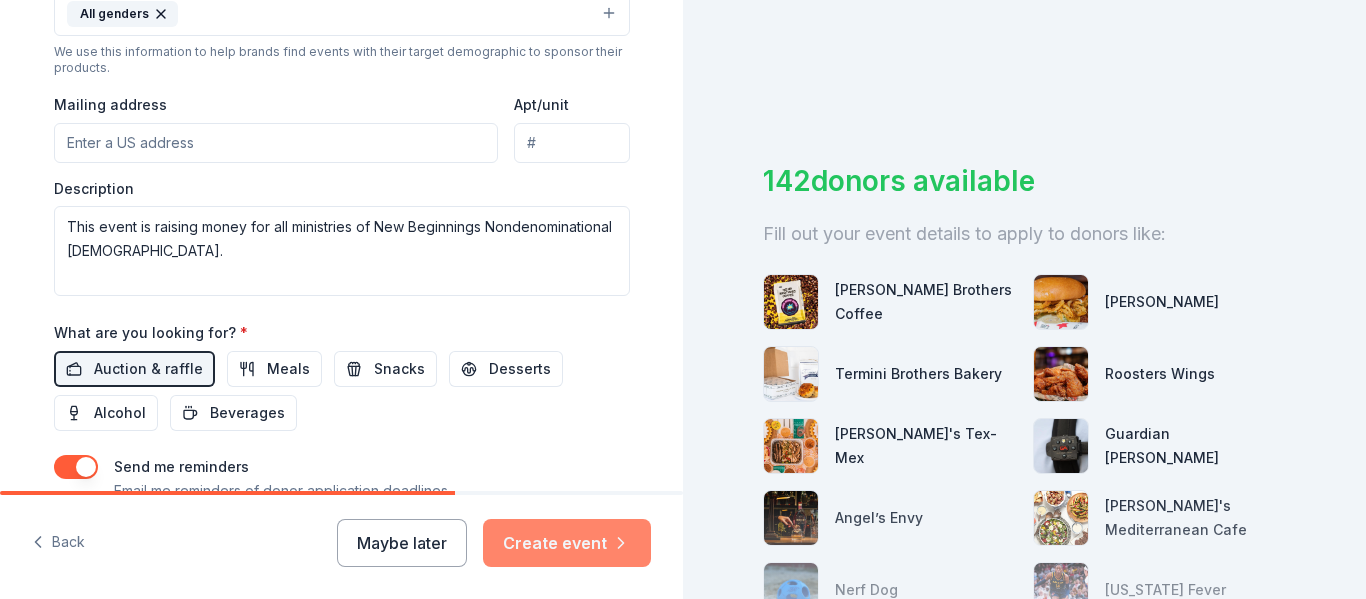 click on "Create event" at bounding box center (567, 543) 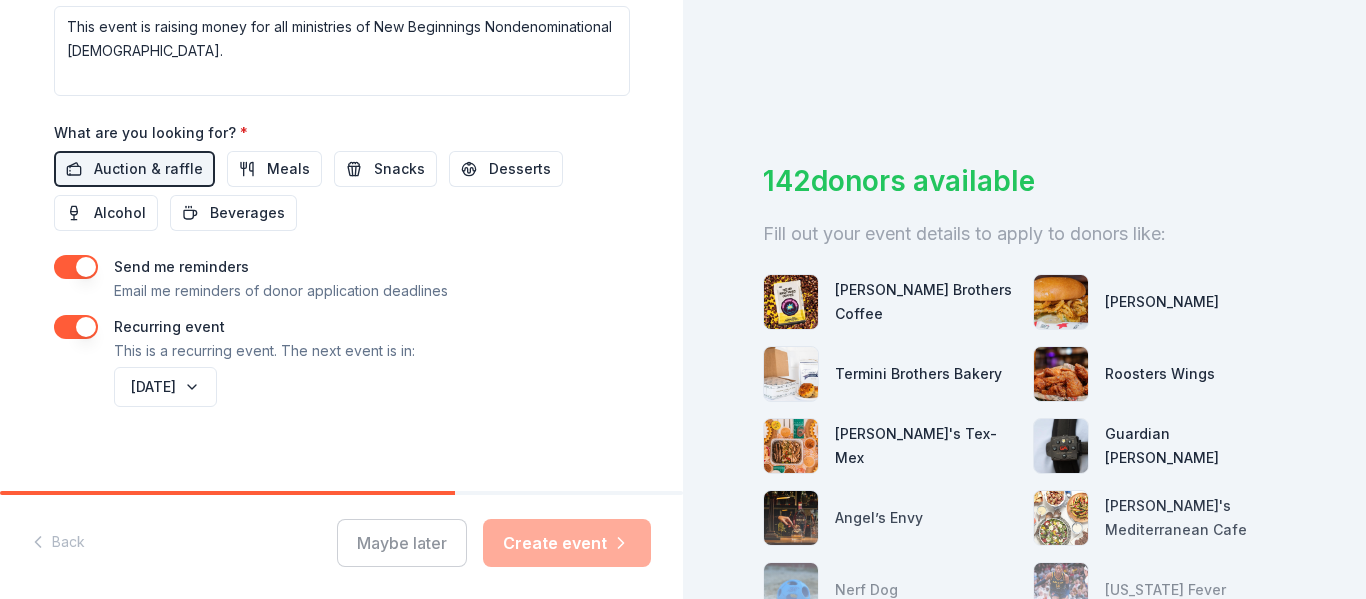 scroll, scrollTop: 916, scrollLeft: 0, axis: vertical 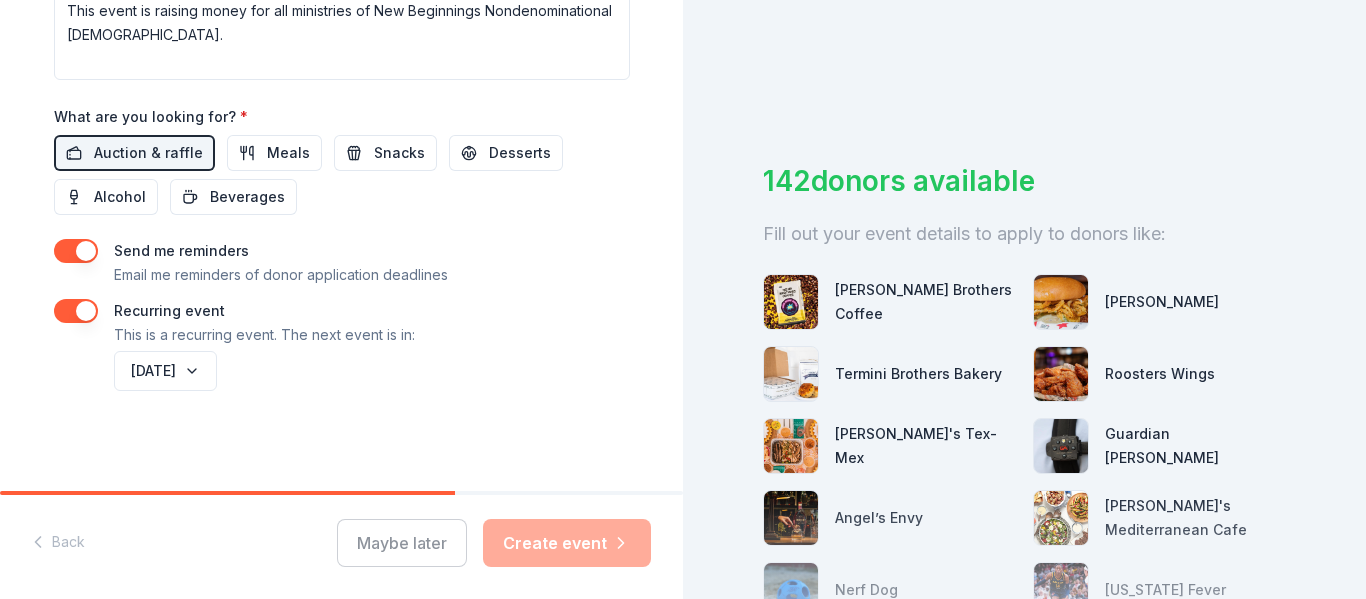 click on "Maybe later Create event" at bounding box center (494, 543) 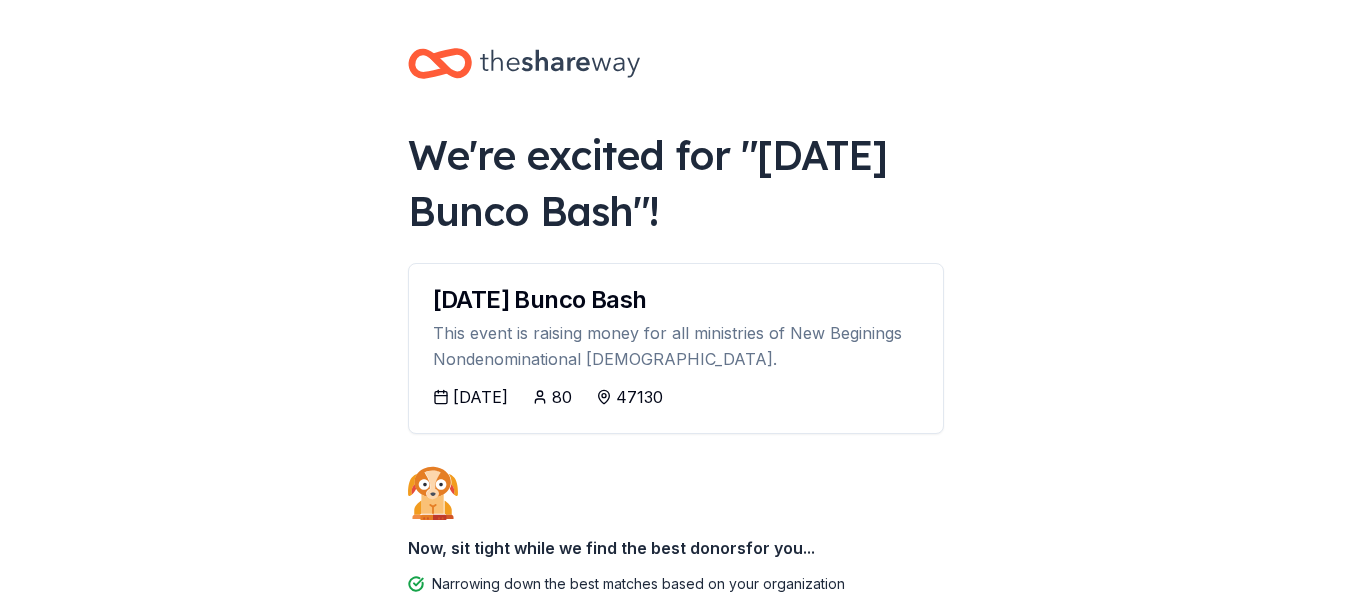click on "This event is raising money for all ministries of New Beginings Nondenominational [DEMOGRAPHIC_DATA]." at bounding box center [676, 346] 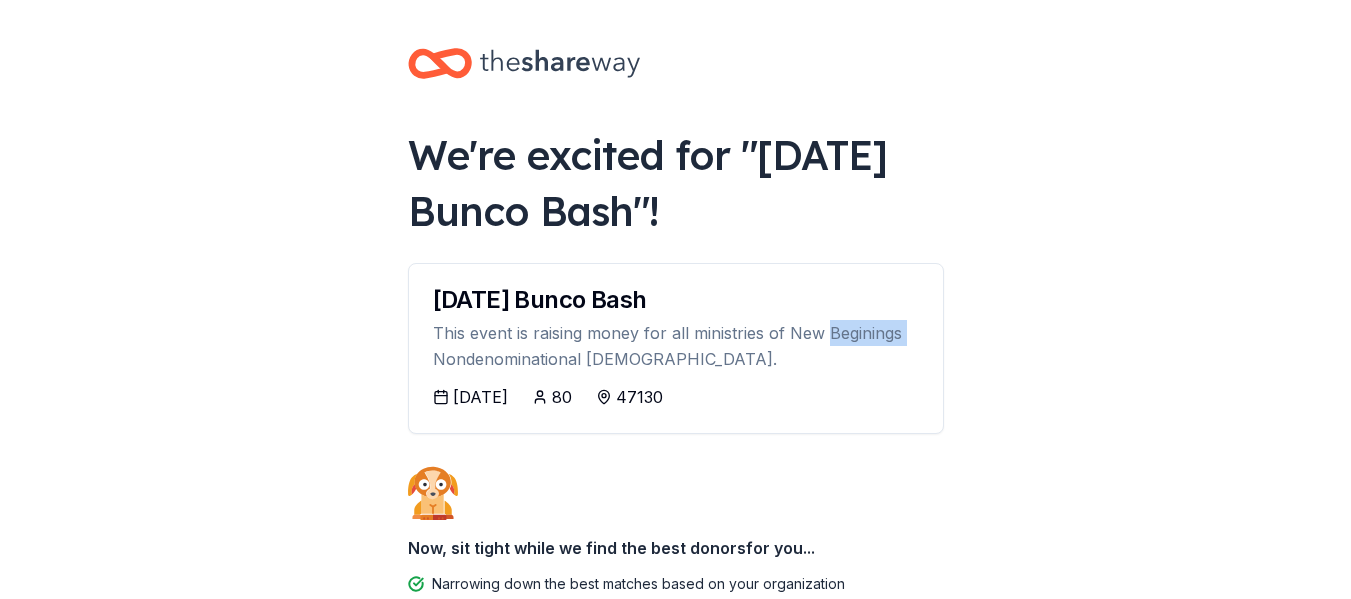 click on "This event is raising money for all ministries of New Beginings Nondenominational [DEMOGRAPHIC_DATA]." at bounding box center [676, 346] 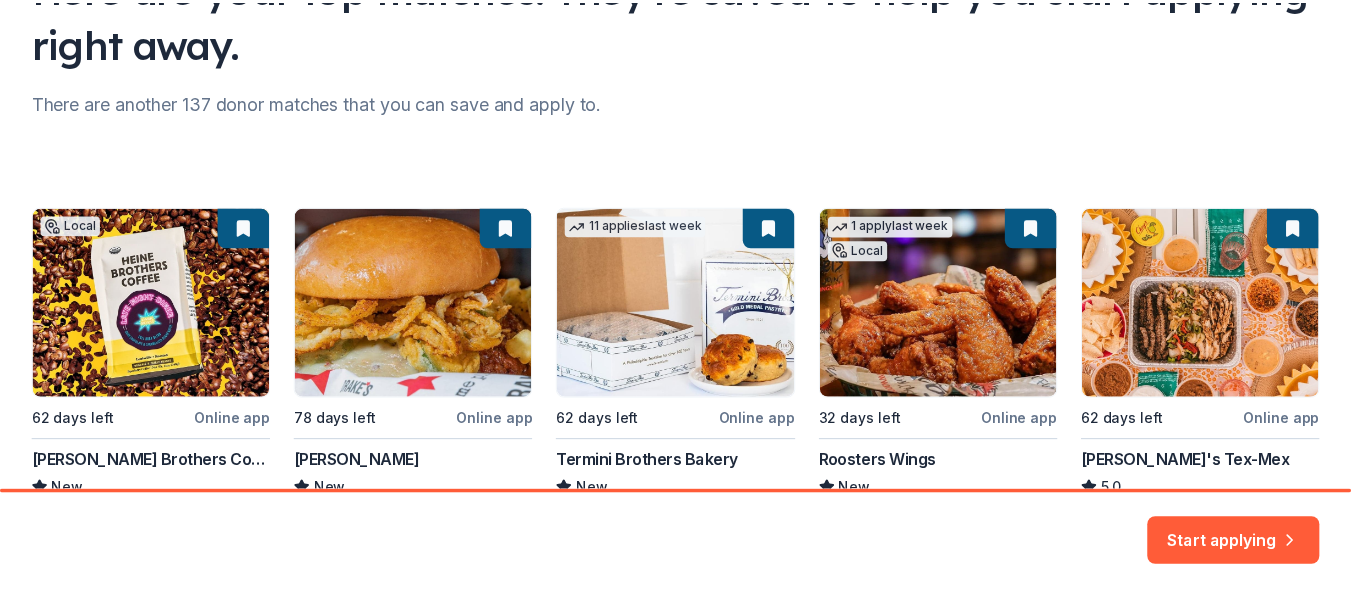 scroll, scrollTop: 300, scrollLeft: 0, axis: vertical 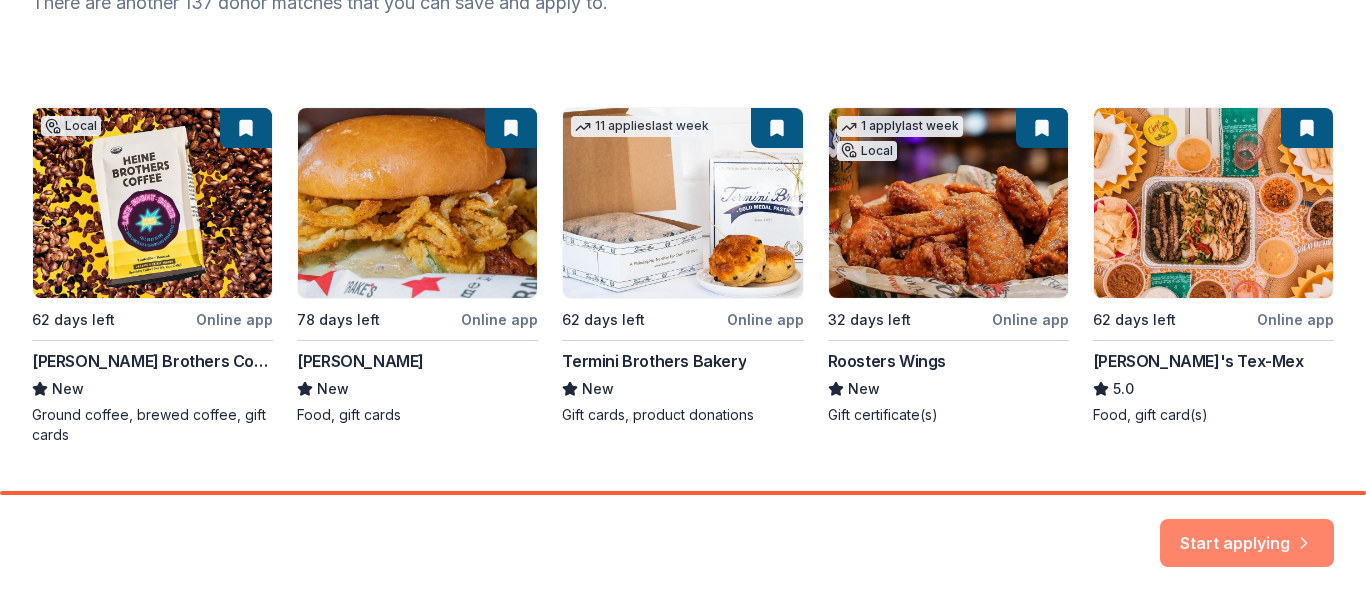 click on "Start applying" at bounding box center [1247, 531] 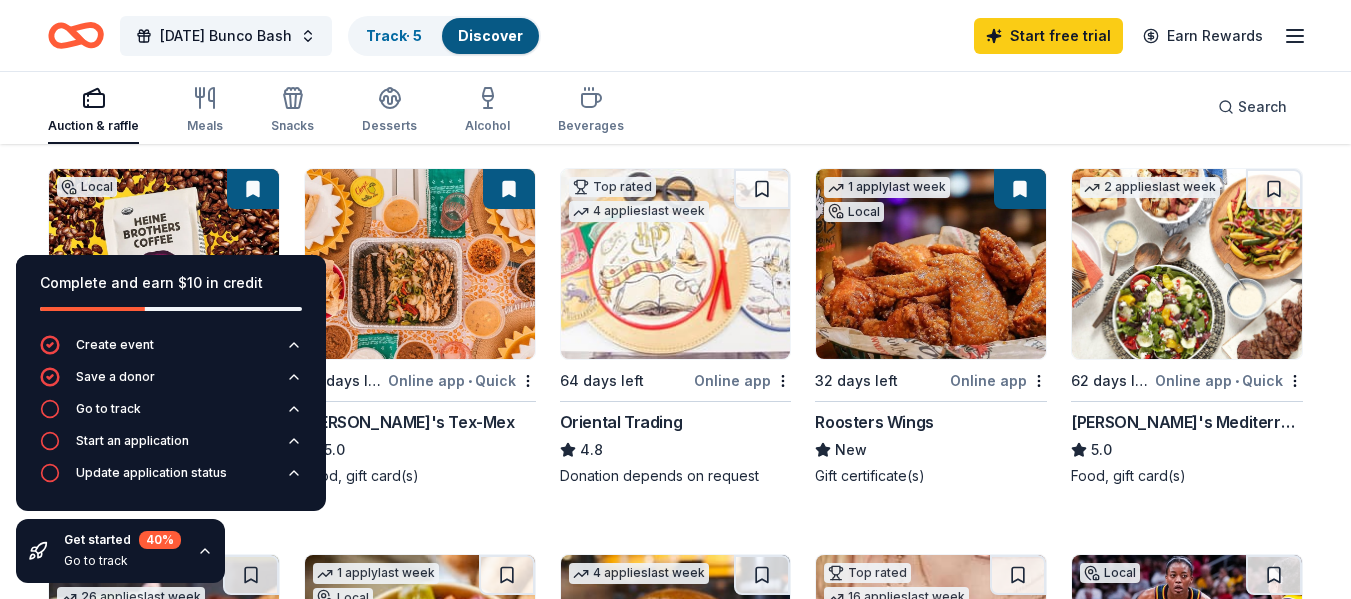 scroll, scrollTop: 100, scrollLeft: 0, axis: vertical 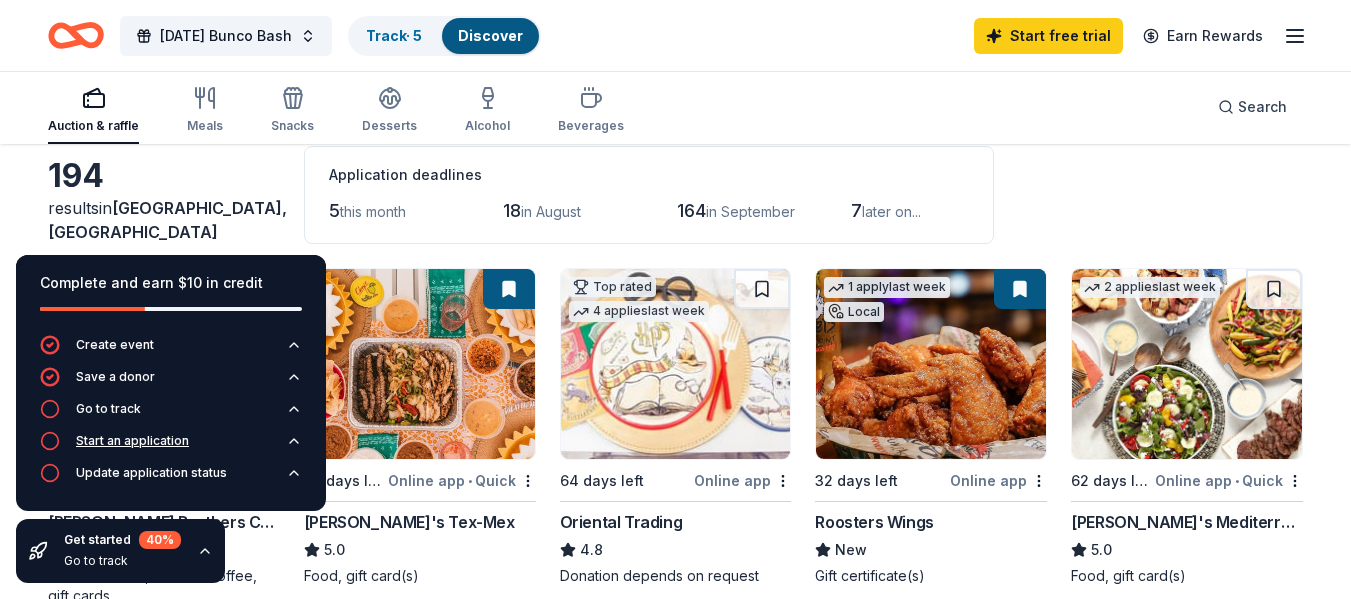 click on "Start an application" at bounding box center (132, 441) 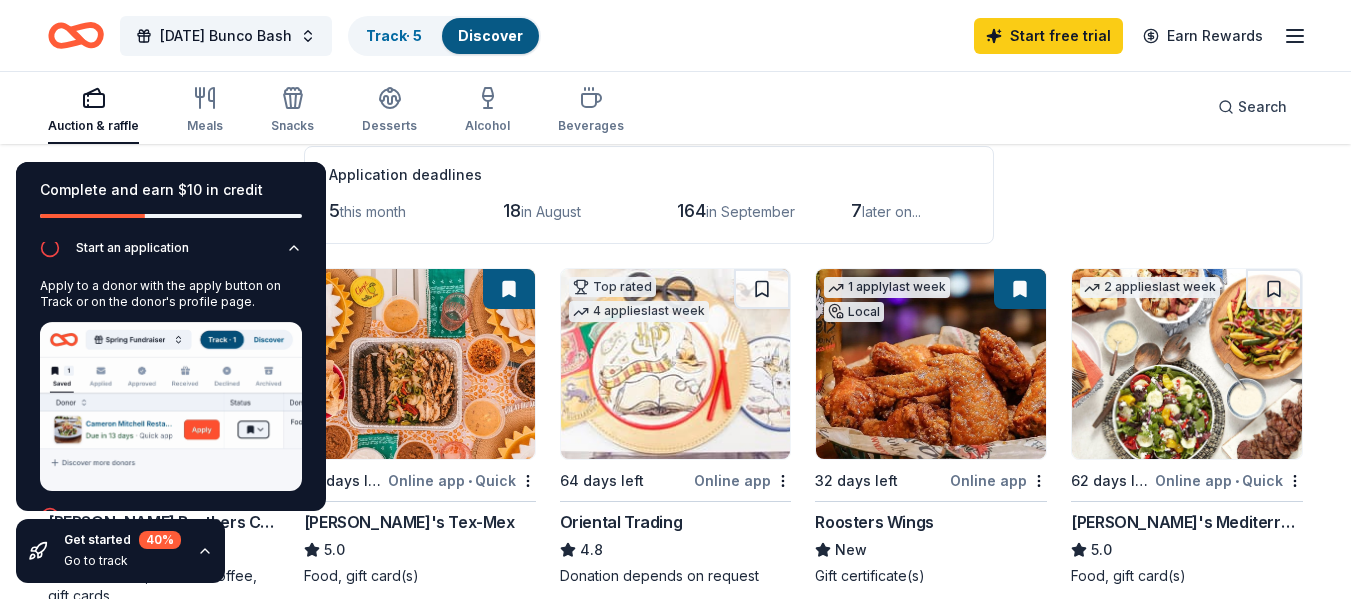 scroll, scrollTop: 134, scrollLeft: 0, axis: vertical 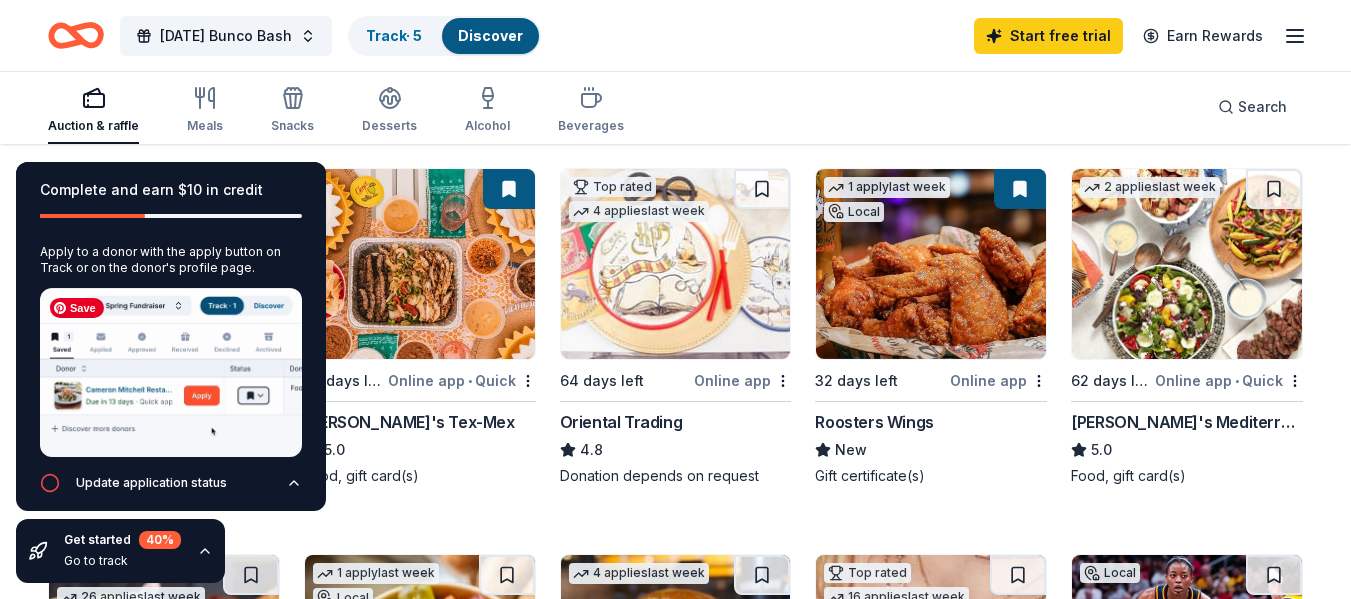 click at bounding box center [171, 372] 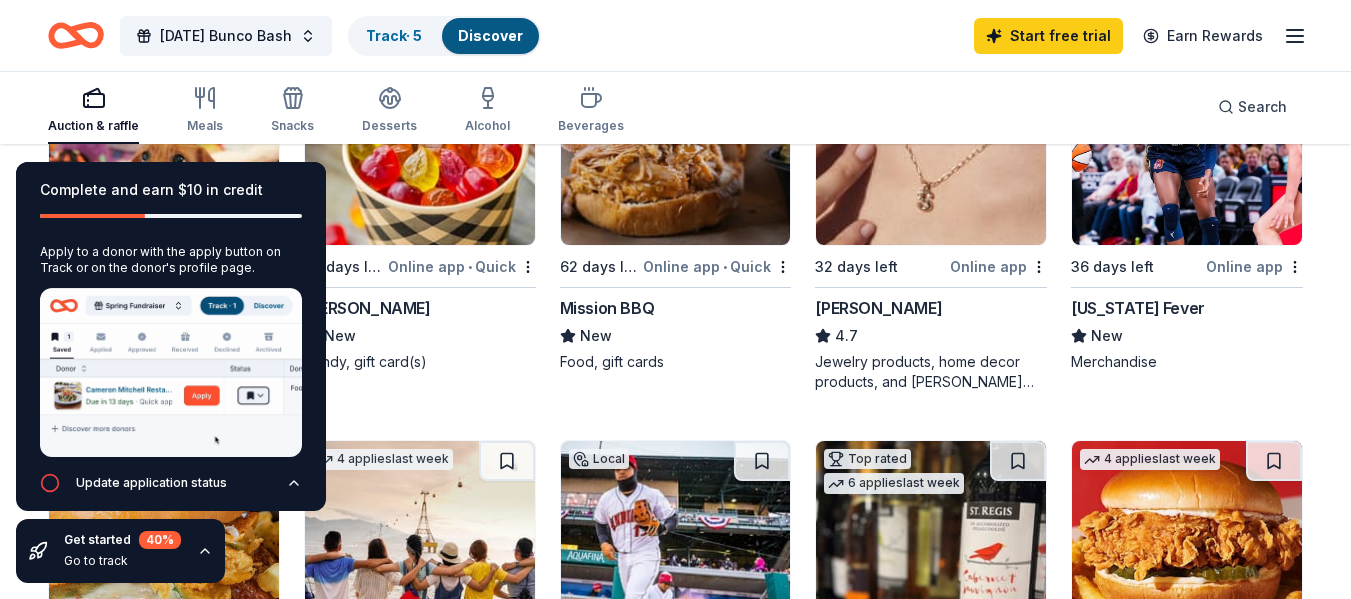 scroll, scrollTop: 800, scrollLeft: 0, axis: vertical 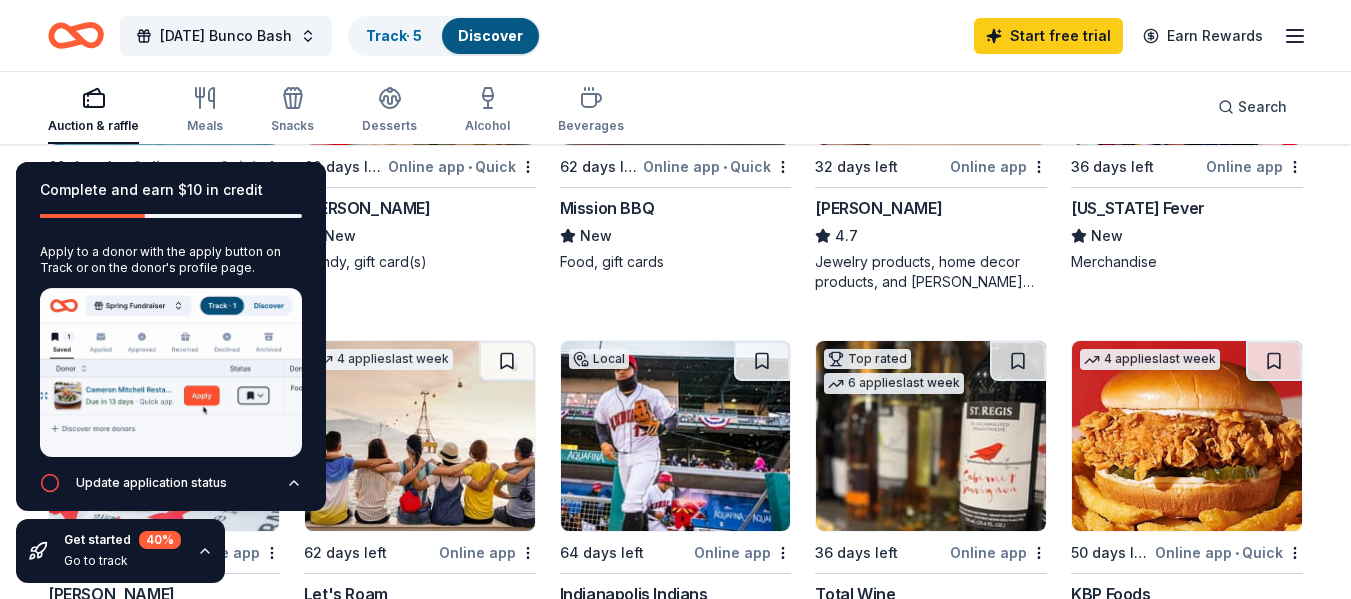 click on "Online app • Quick" at bounding box center (462, 166) 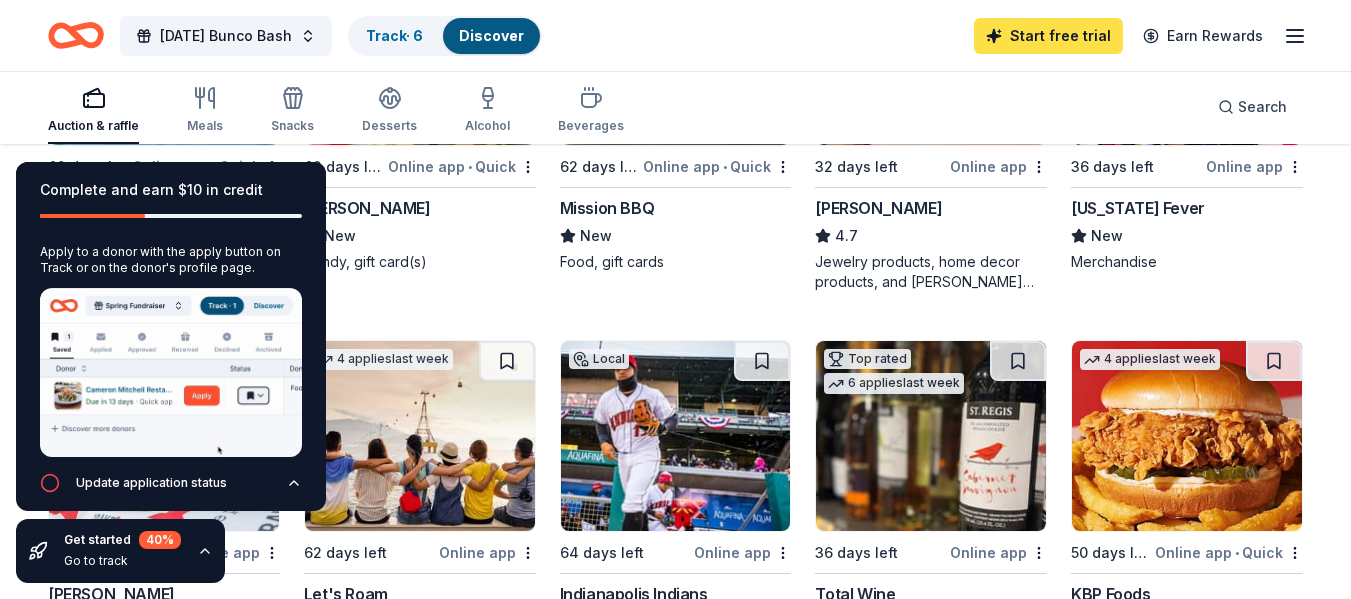 click on "Start free  trial" at bounding box center (1048, 36) 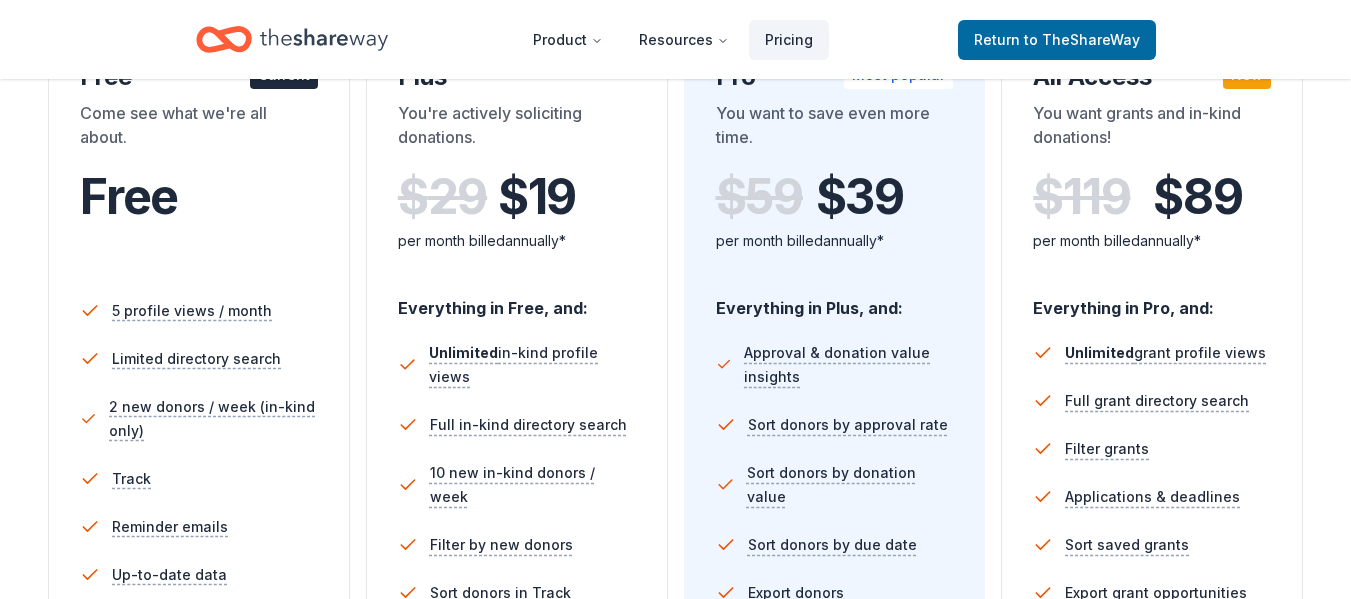 scroll, scrollTop: 300, scrollLeft: 0, axis: vertical 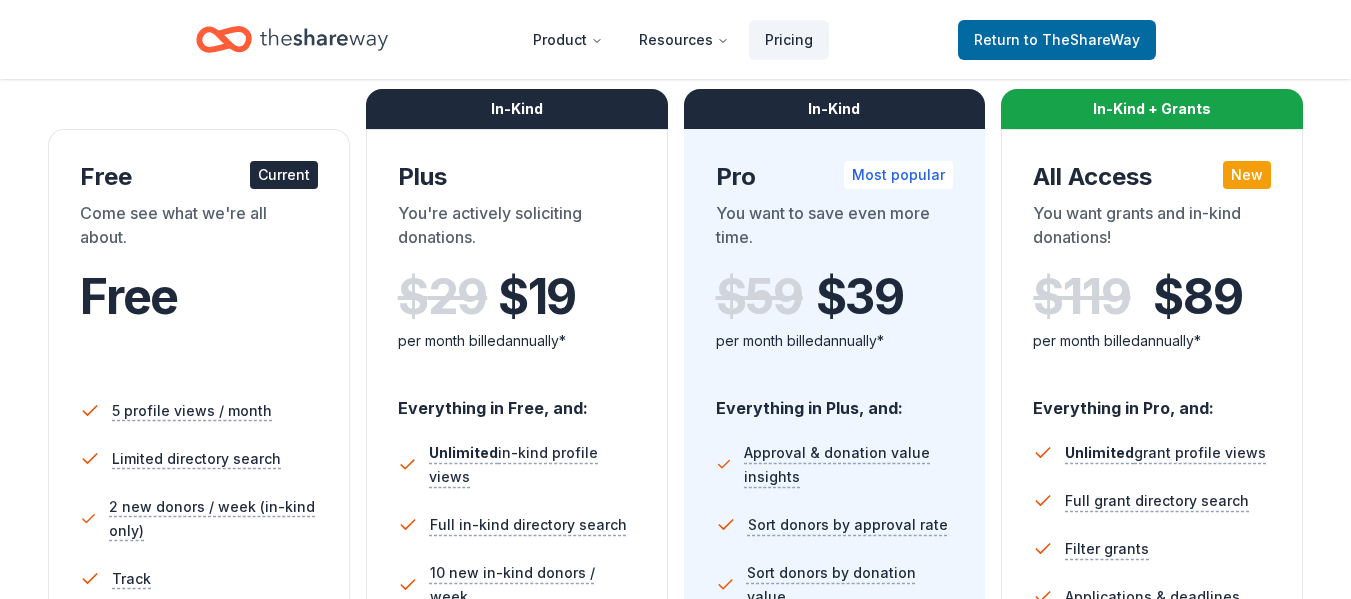 click on "Free" at bounding box center [129, 296] 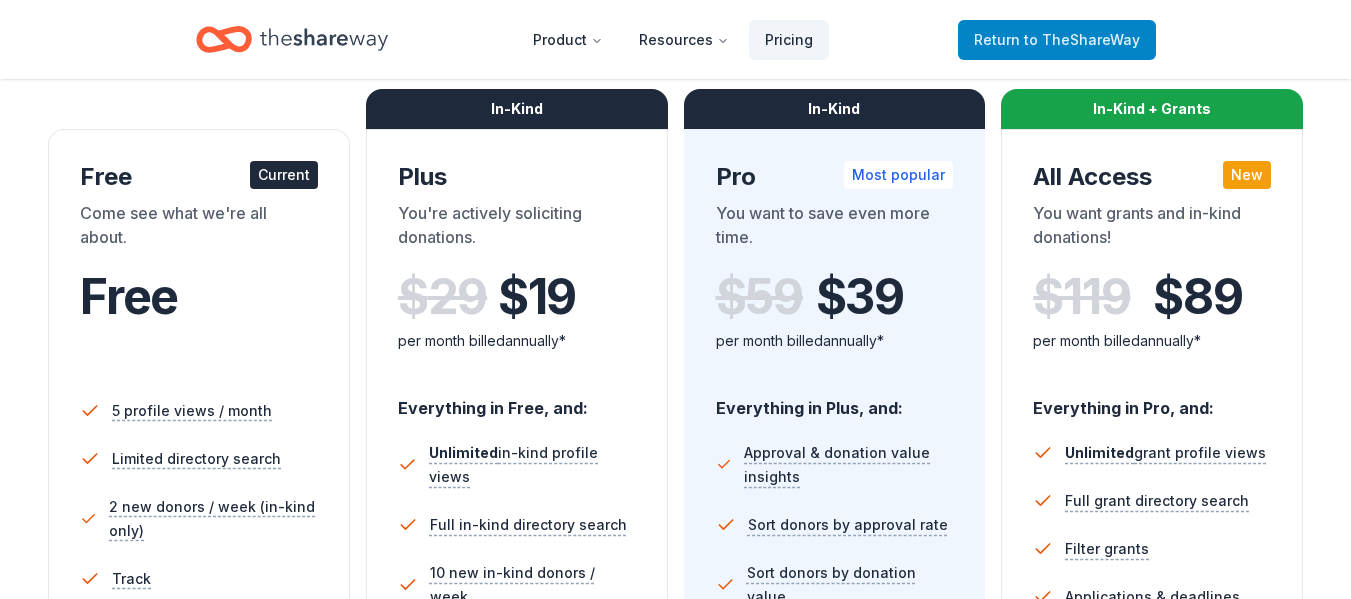 click on "Return to TheShareWay" at bounding box center (1057, 40) 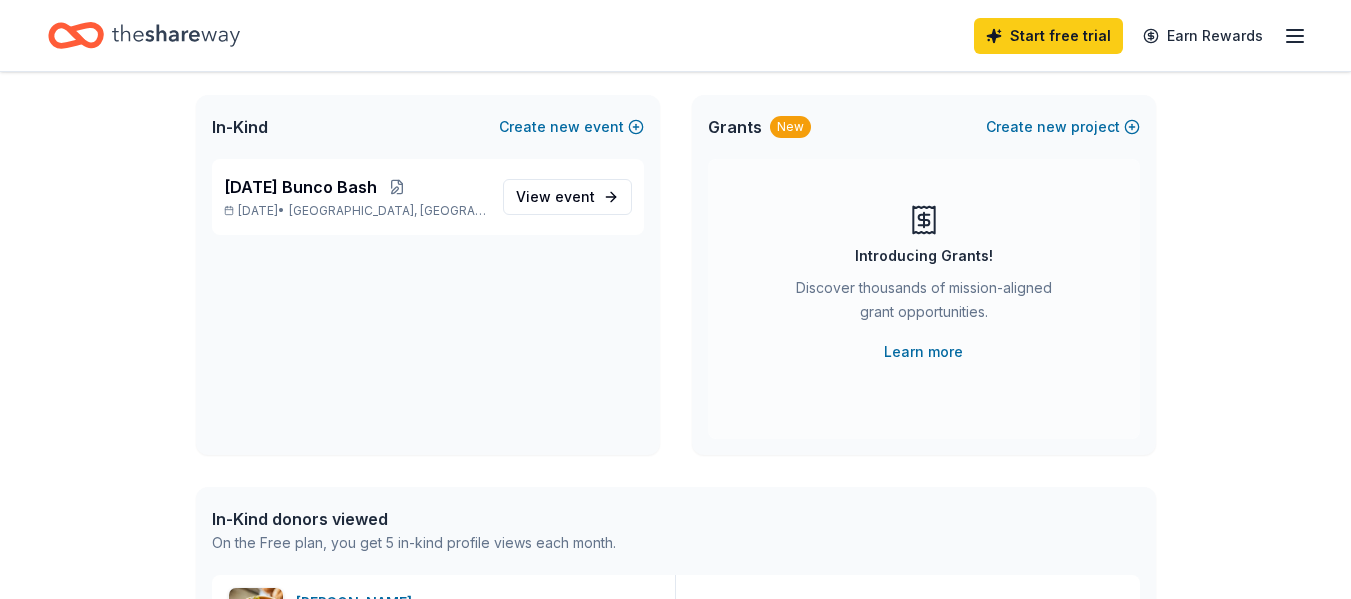 scroll, scrollTop: 0, scrollLeft: 0, axis: both 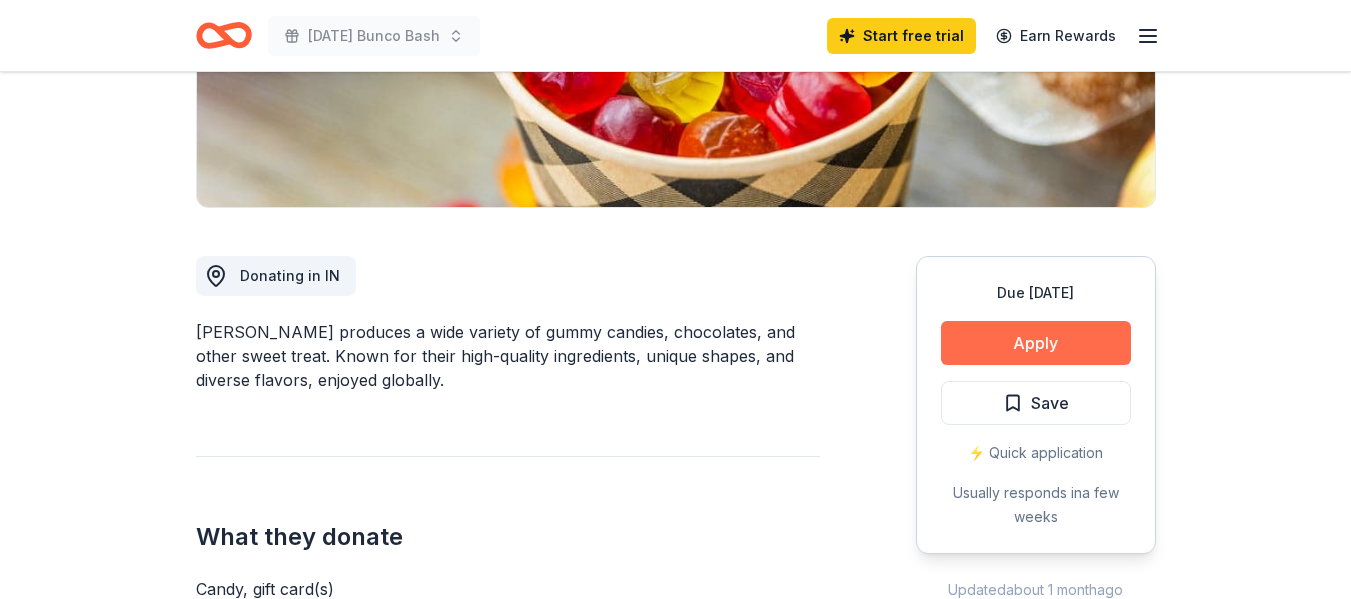 click on "Apply" at bounding box center (1036, 343) 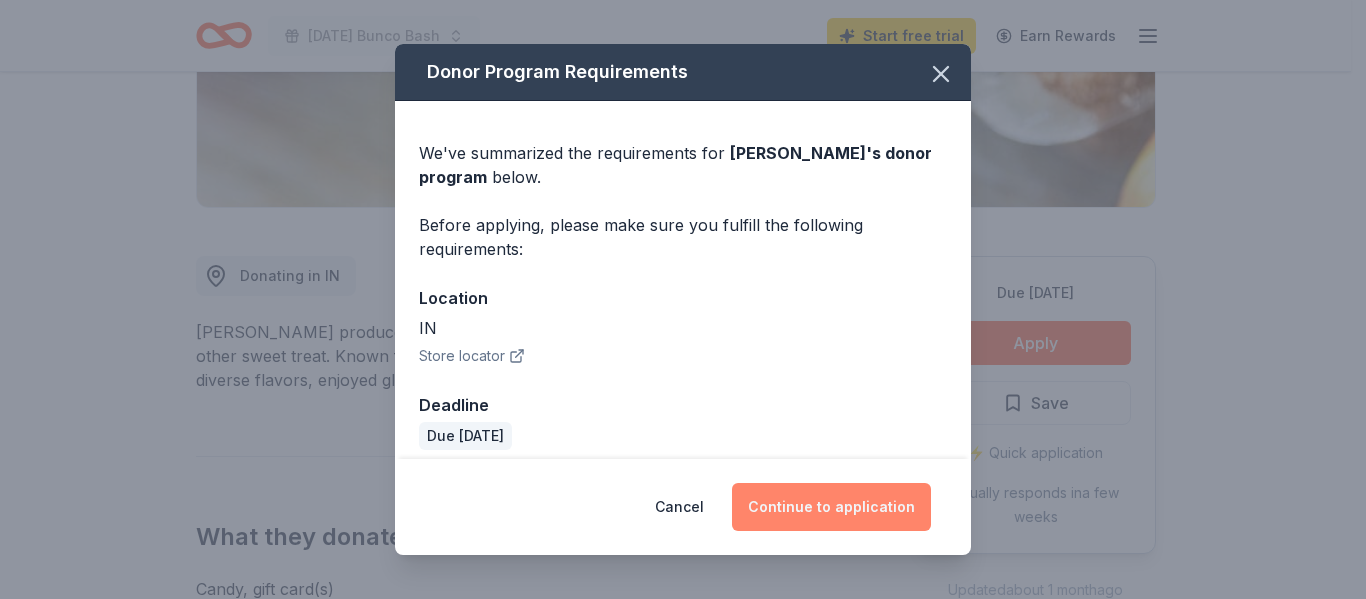 click on "Continue to application" at bounding box center (831, 507) 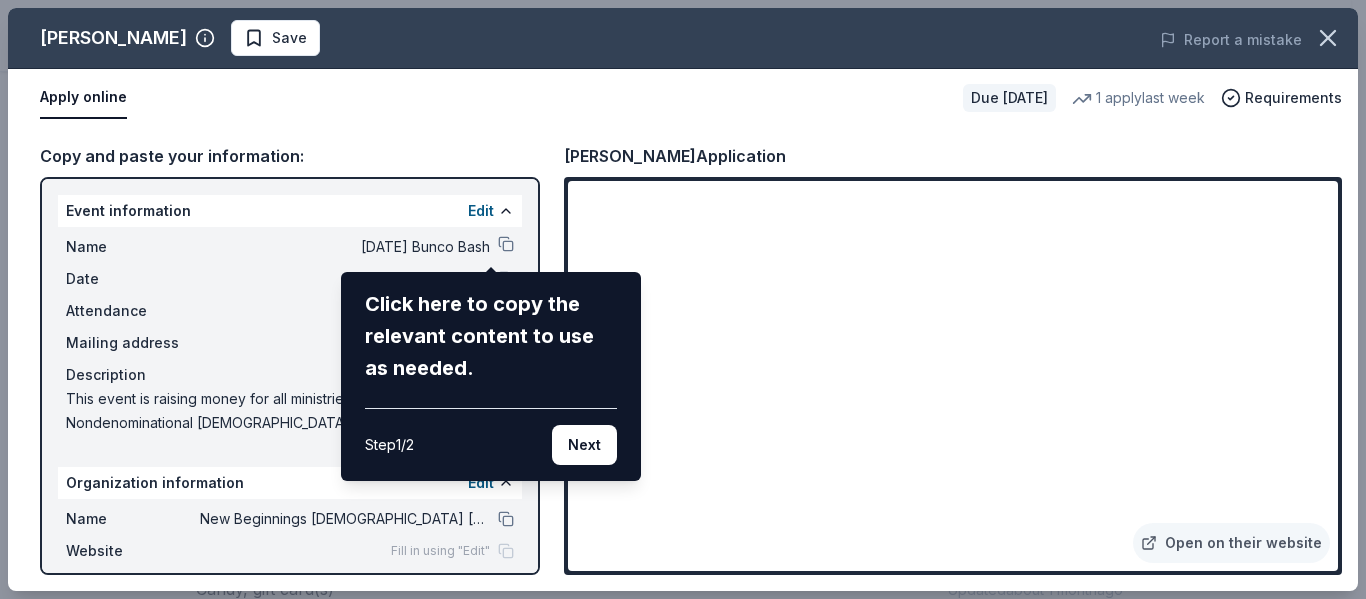 click on "Albanese Save Report a mistake Apply online Due in 62 days 1   apply  last week Requirements Copy and paste your information: Event information Edit Name Halloween Bunco Bash Click here to copy the relevant content to use as needed. Step  1 / 2 Next Date 10/15/25 Attendance 80 Mailing address Description This event is raising money for all ministries of New Beginings Nondenominational Church. Organization information Edit Name New Beginnings Nondenominational Church Corporation Website Fill in using "Edit" EIN 27-2694328 Mission statement New Beginnings Nondenominational Church Corporation is a nonprofit religious or spiritual organization. It is based in Jeffersonvlle, IN. It received its nonprofit status in 2012. Albanese's  Application Open on their website" at bounding box center [683, 299] 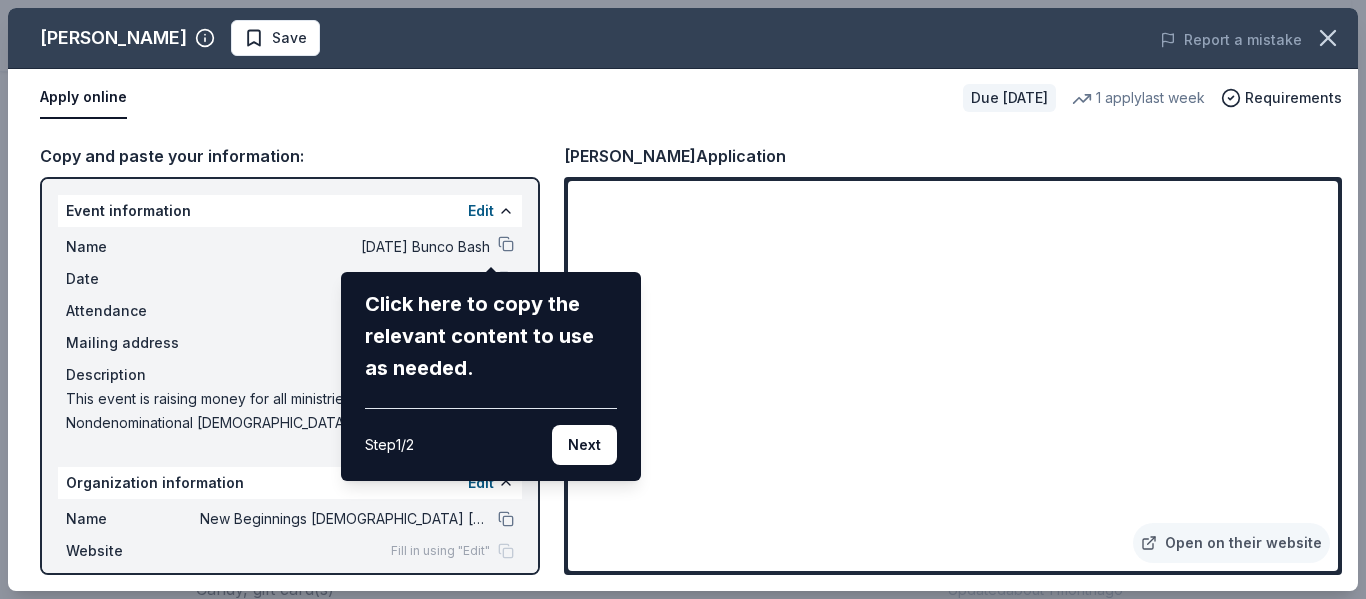 click on "Albanese Save Report a mistake Apply online Due in 62 days 1   apply  last week Requirements Copy and paste your information: Event information Edit Name Halloween Bunco Bash Click here to copy the relevant content to use as needed. Step  1 / 2 Next Date 10/15/25 Attendance 80 Mailing address Description This event is raising money for all ministries of New Beginings Nondenominational Church. Organization information Edit Name New Beginnings Nondenominational Church Corporation Website Fill in using "Edit" EIN 27-2694328 Mission statement New Beginnings Nondenominational Church Corporation is a nonprofit religious or spiritual organization. It is based in Jeffersonvlle, IN. It received its nonprofit status in 2012. Albanese's  Application Open on their website" at bounding box center [683, 299] 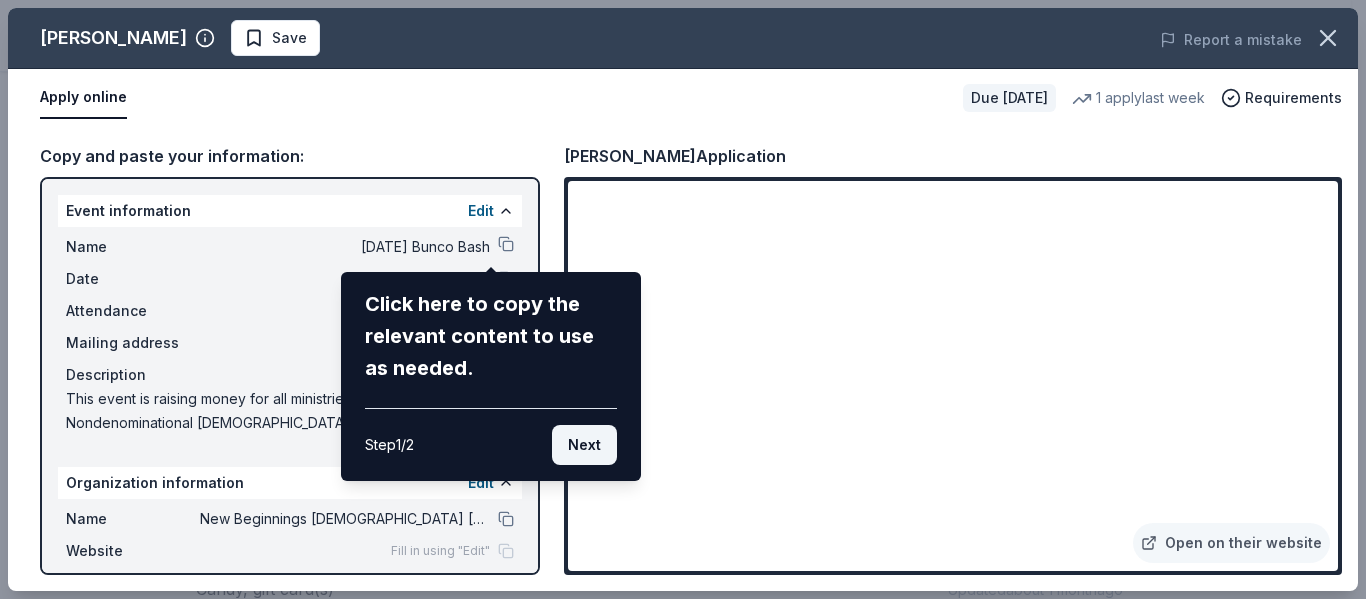 click on "Next" at bounding box center (584, 445) 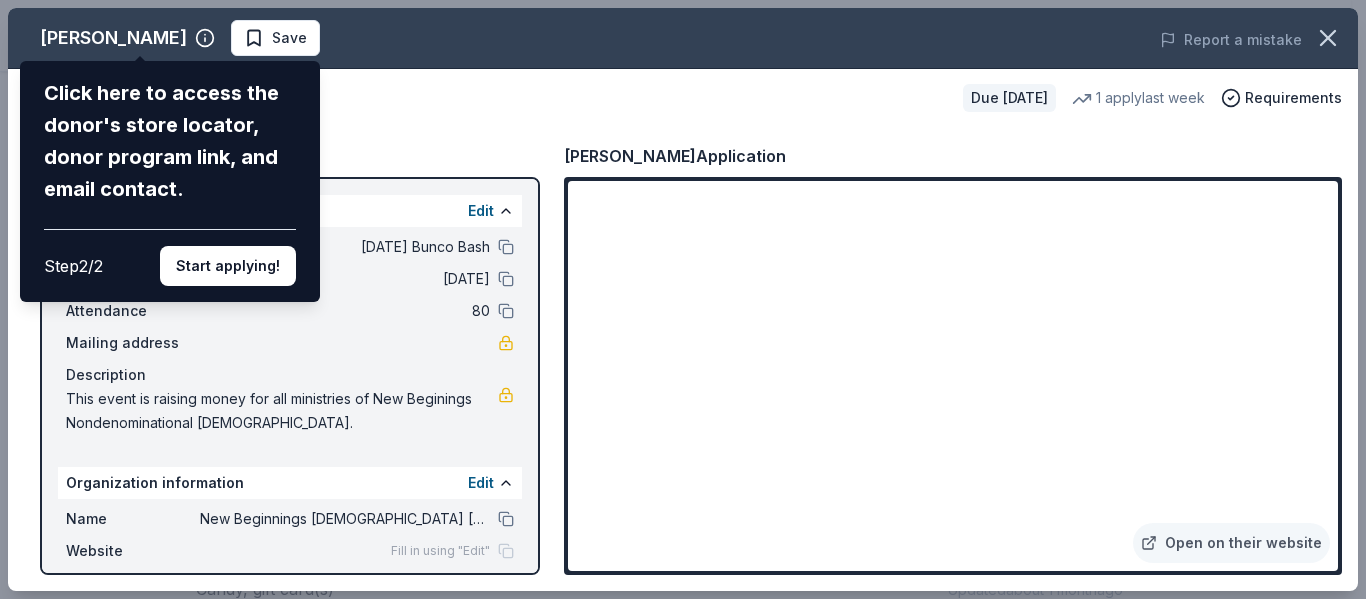 click on "Albanese Click here to access the donor's store locator, donor program link, and email contact. Step  2 / 2 Start applying! Save Report a mistake Apply online Due in 62 days 1   apply  last week Requirements Copy and paste your information: Event information Edit Name Halloween Bunco Bash Date 10/15/25 Attendance 80 Mailing address Description This event is raising money for all ministries of New Beginings Nondenominational Church. Organization information Edit Name New Beginnings Nondenominational Church Corporation Website Fill in using "Edit" EIN 27-2694328 Mission statement New Beginnings Nondenominational Church Corporation is a nonprofit religious or spiritual organization. It is based in Jeffersonvlle, IN. It received its nonprofit status in 2012. Albanese's  Application Open on their website" at bounding box center (683, 299) 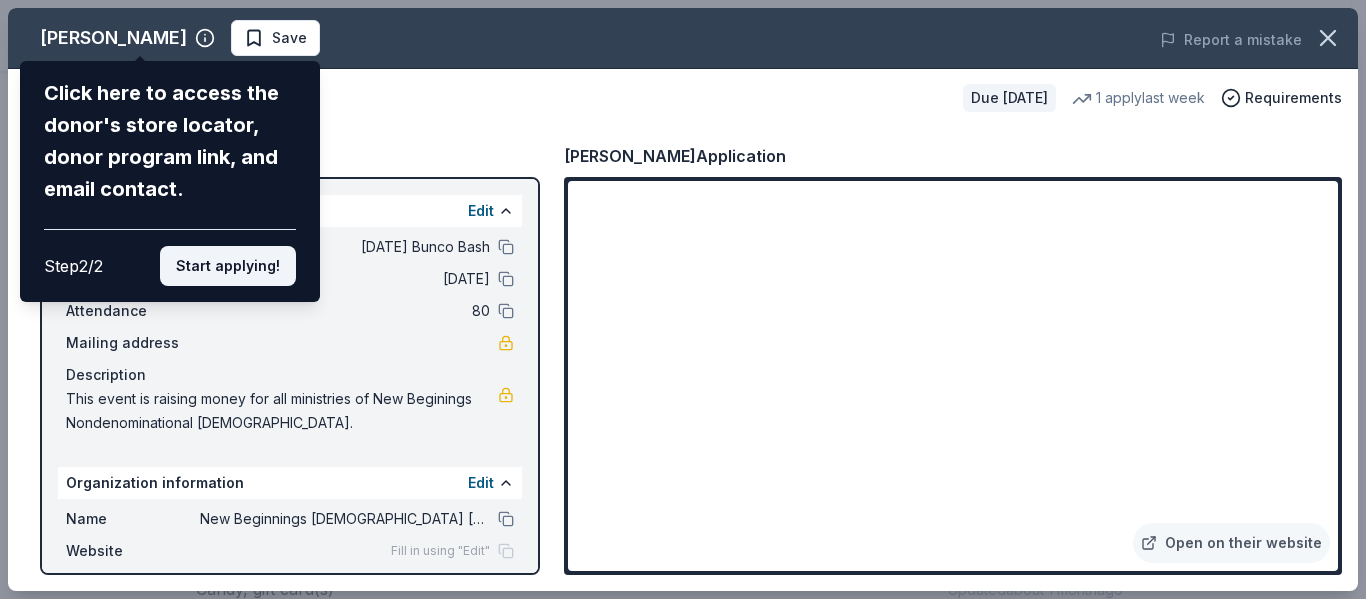 click on "Start applying!" at bounding box center [228, 266] 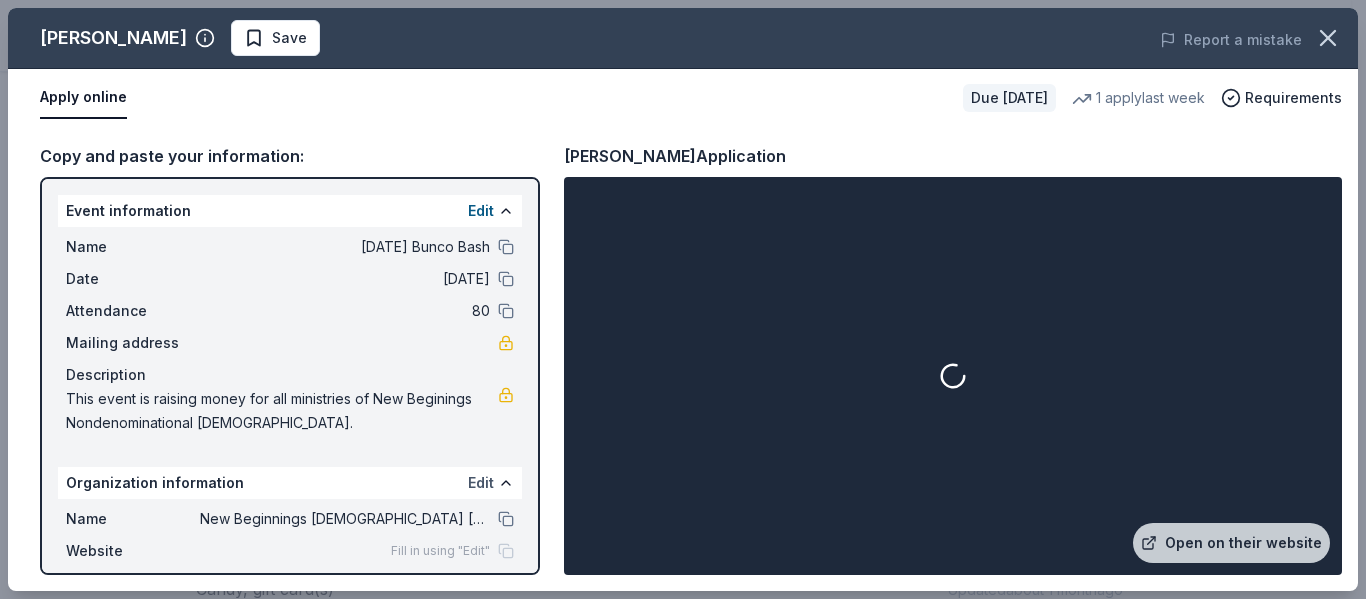 click on "Edit" at bounding box center [481, 483] 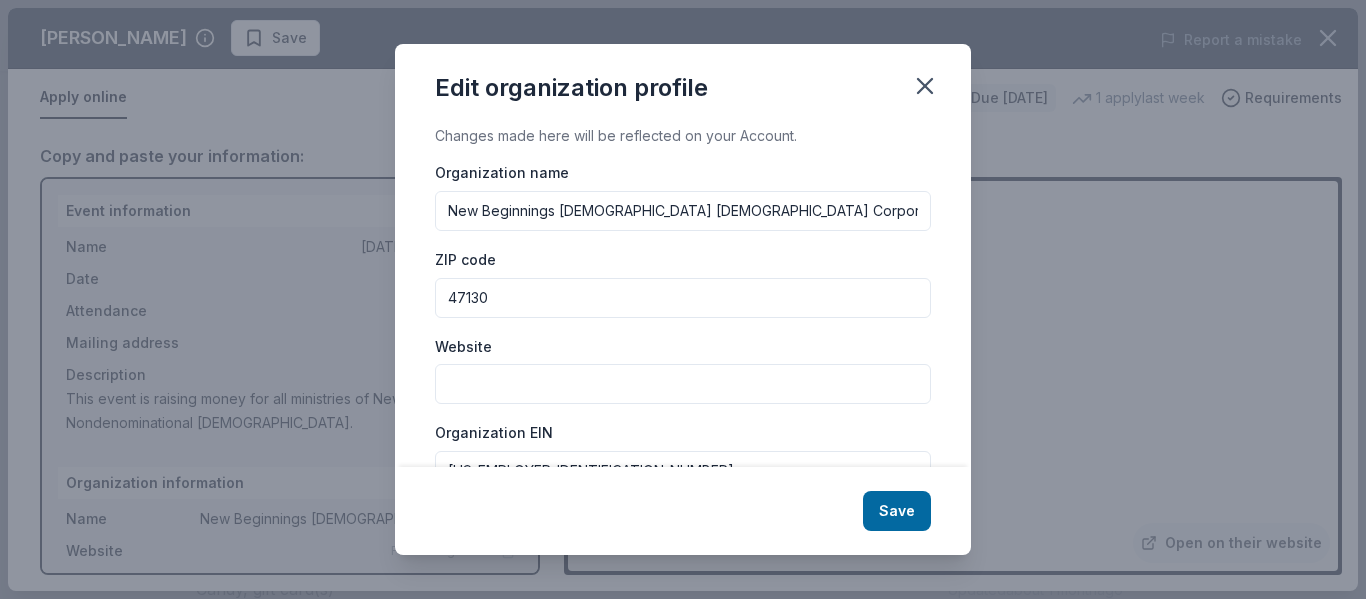 click on "47130" at bounding box center [683, 298] 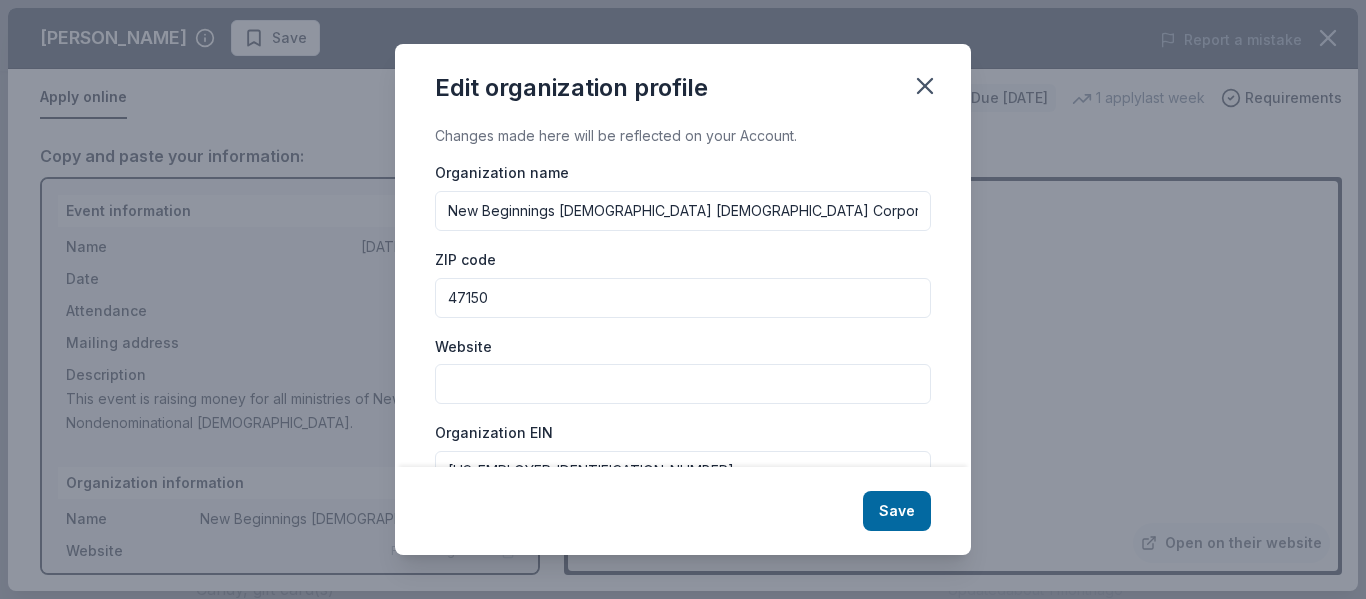 type on "47150" 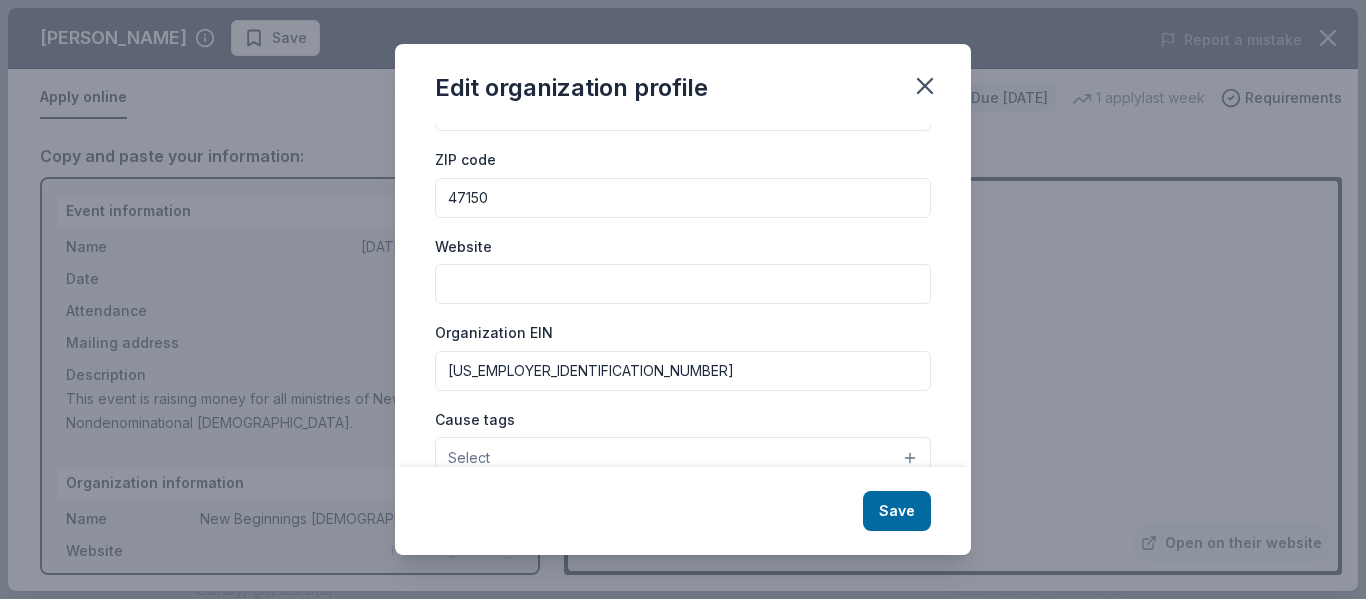 scroll, scrollTop: 200, scrollLeft: 0, axis: vertical 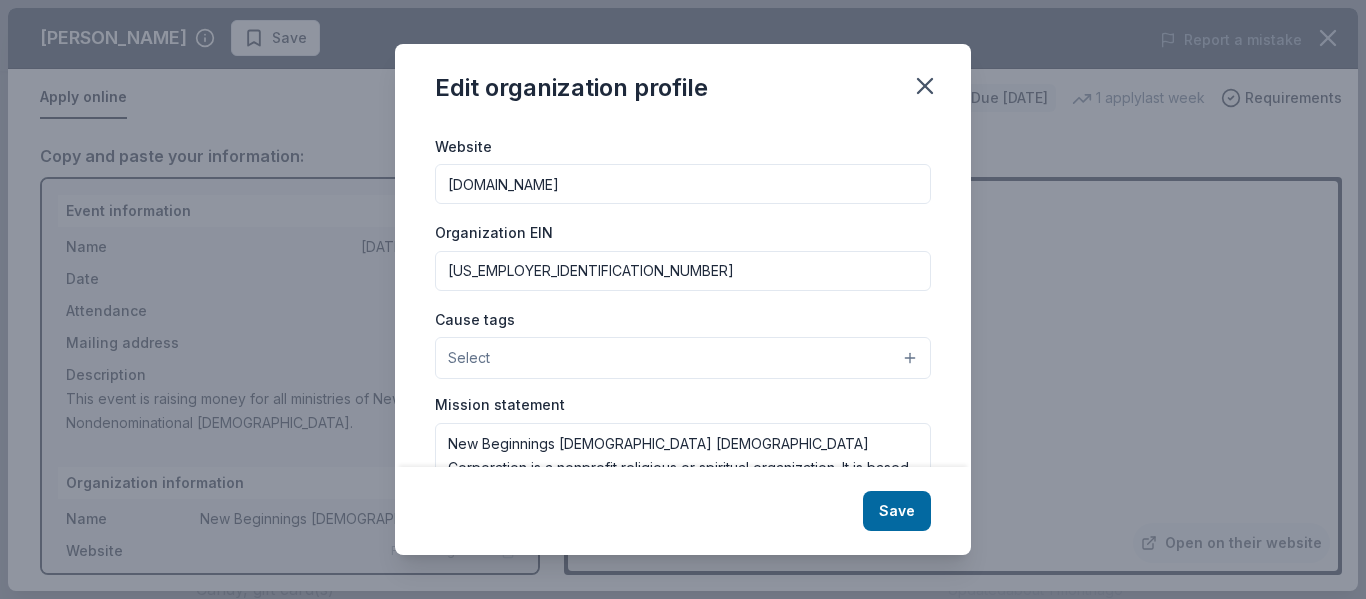 type on "nbc4u.net" 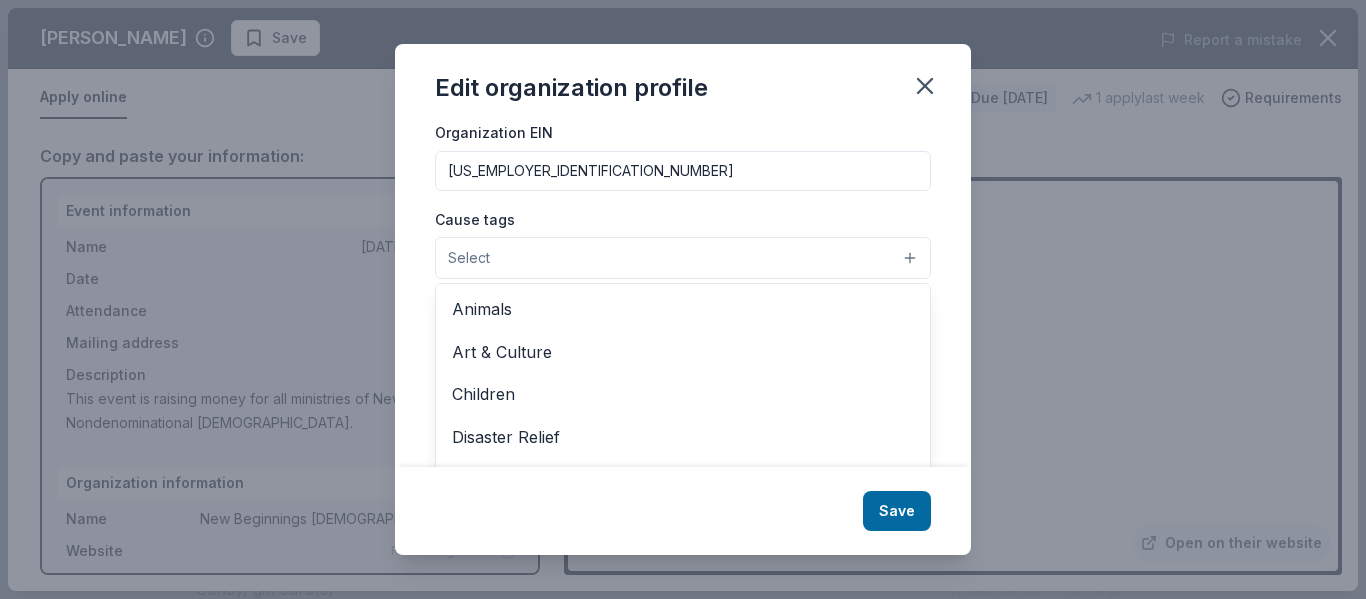 click on "Select" at bounding box center [683, 258] 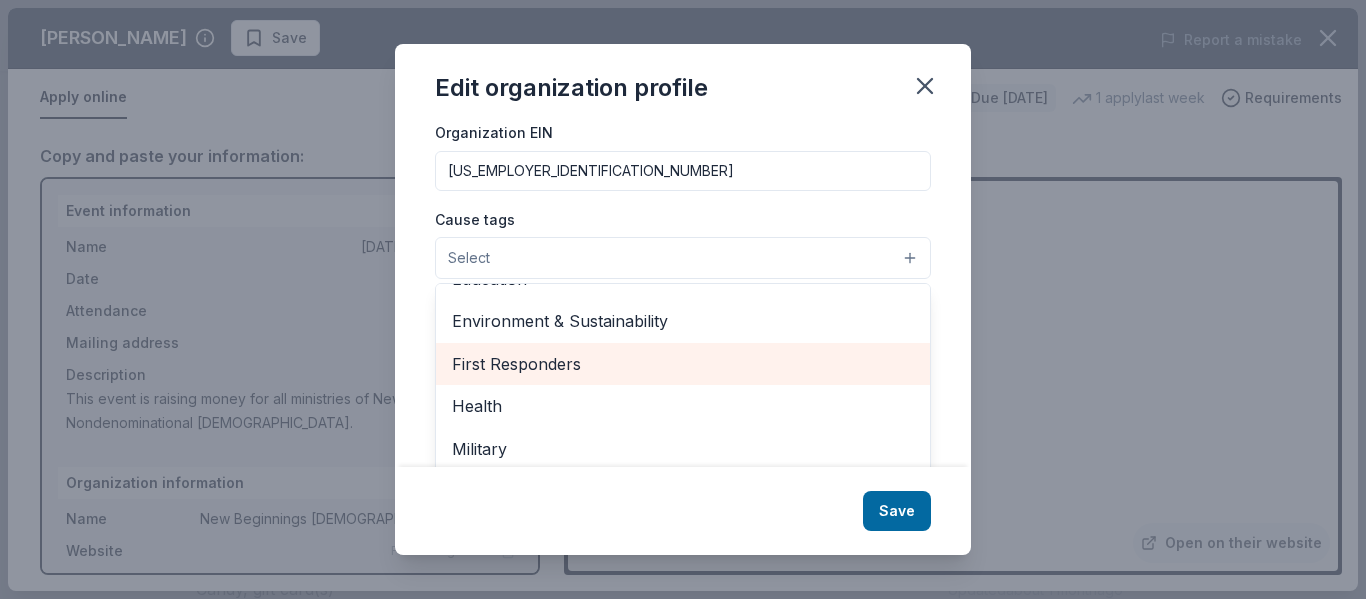 scroll, scrollTop: 279, scrollLeft: 0, axis: vertical 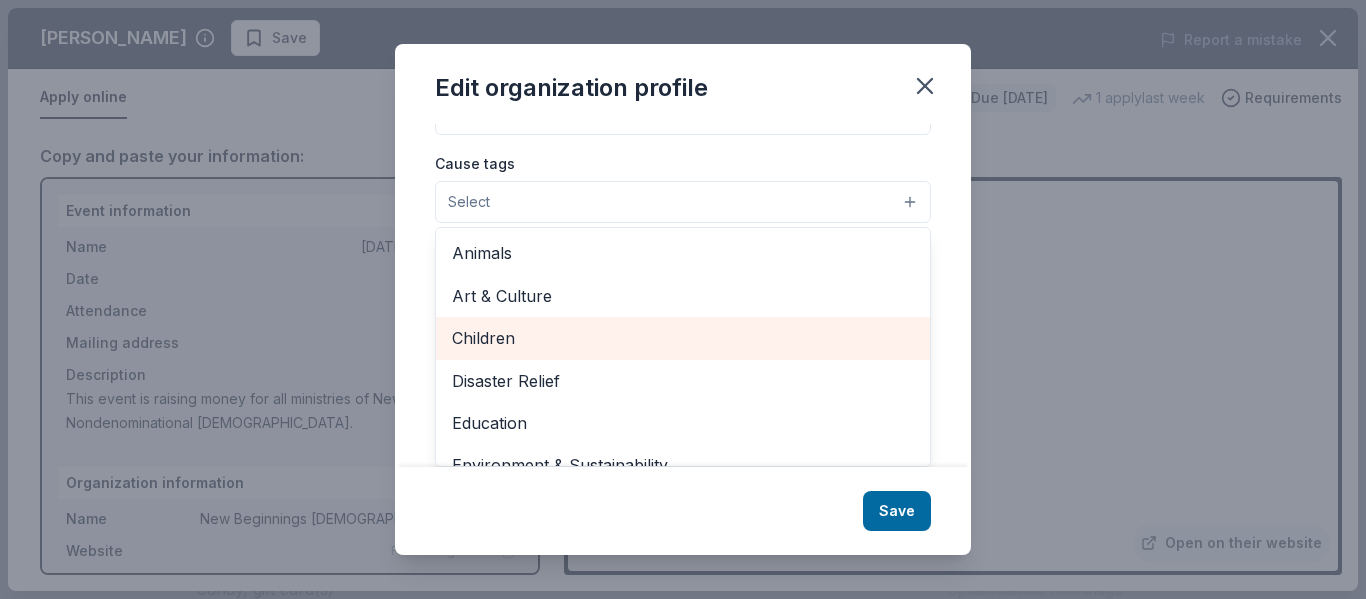 click on "Children" at bounding box center (683, 338) 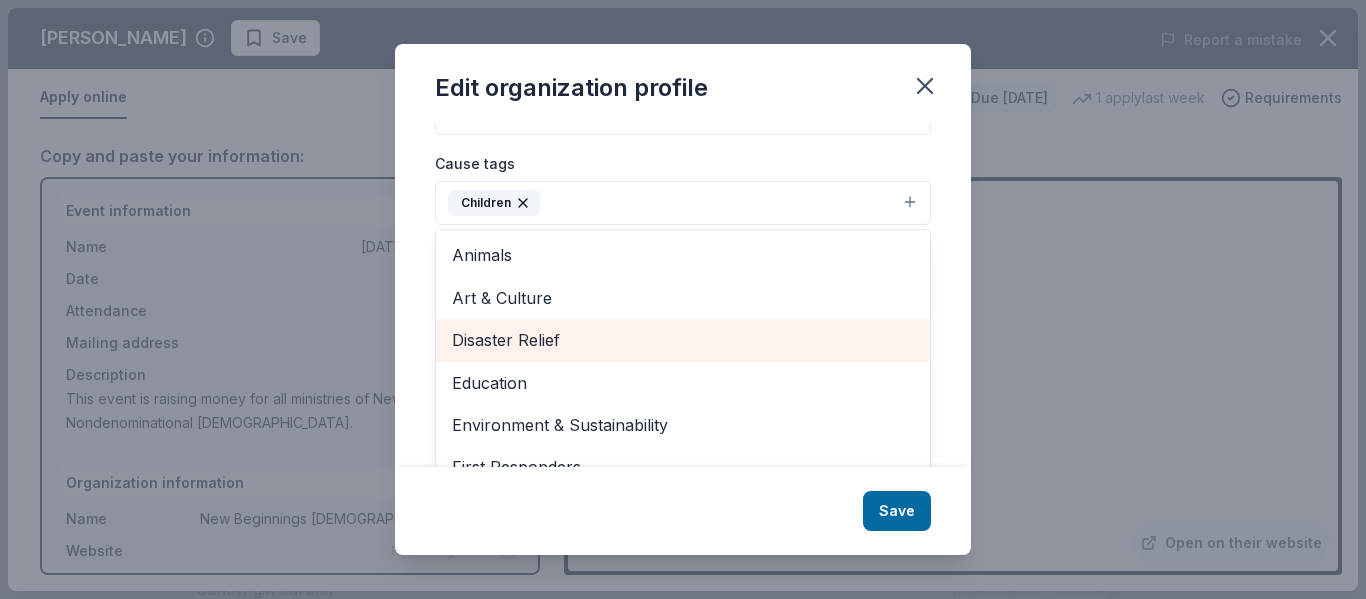 scroll, scrollTop: 100, scrollLeft: 0, axis: vertical 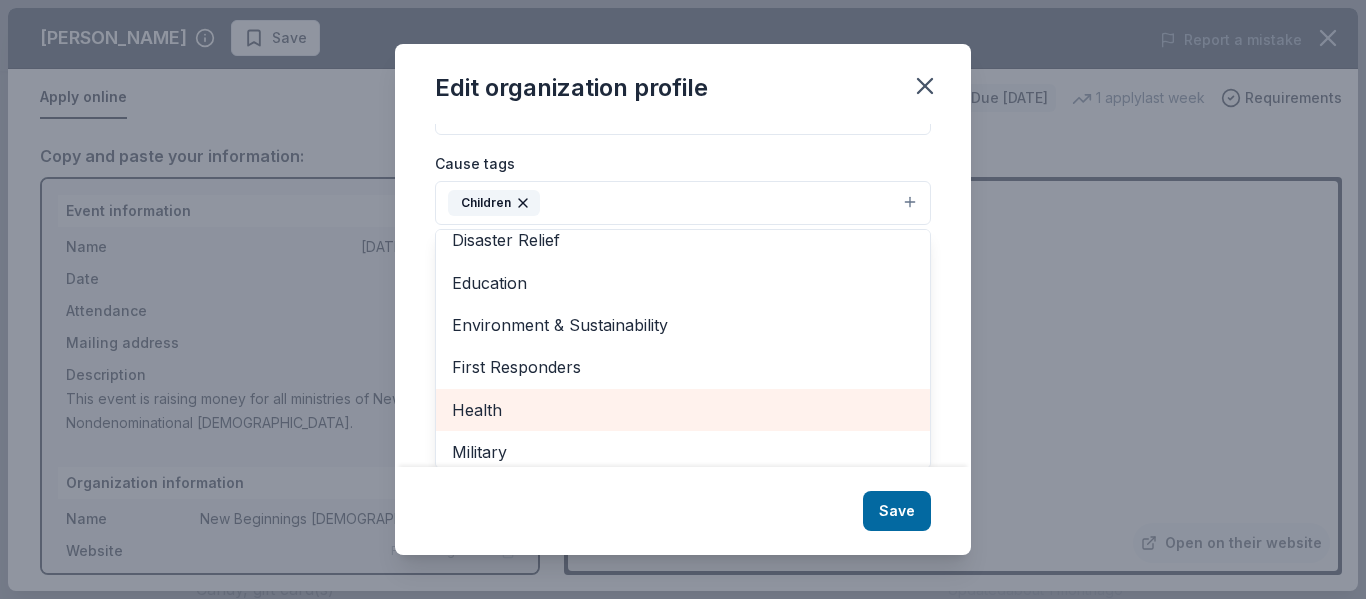 click on "Health" at bounding box center (683, 410) 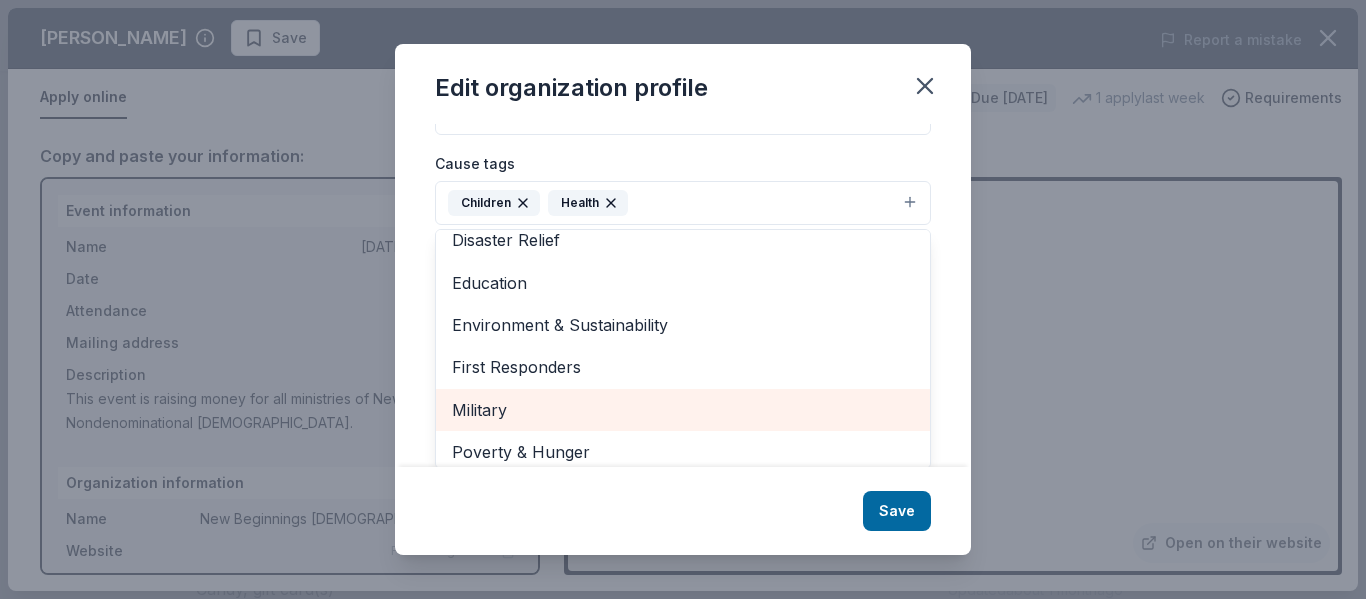 scroll, scrollTop: 194, scrollLeft: 0, axis: vertical 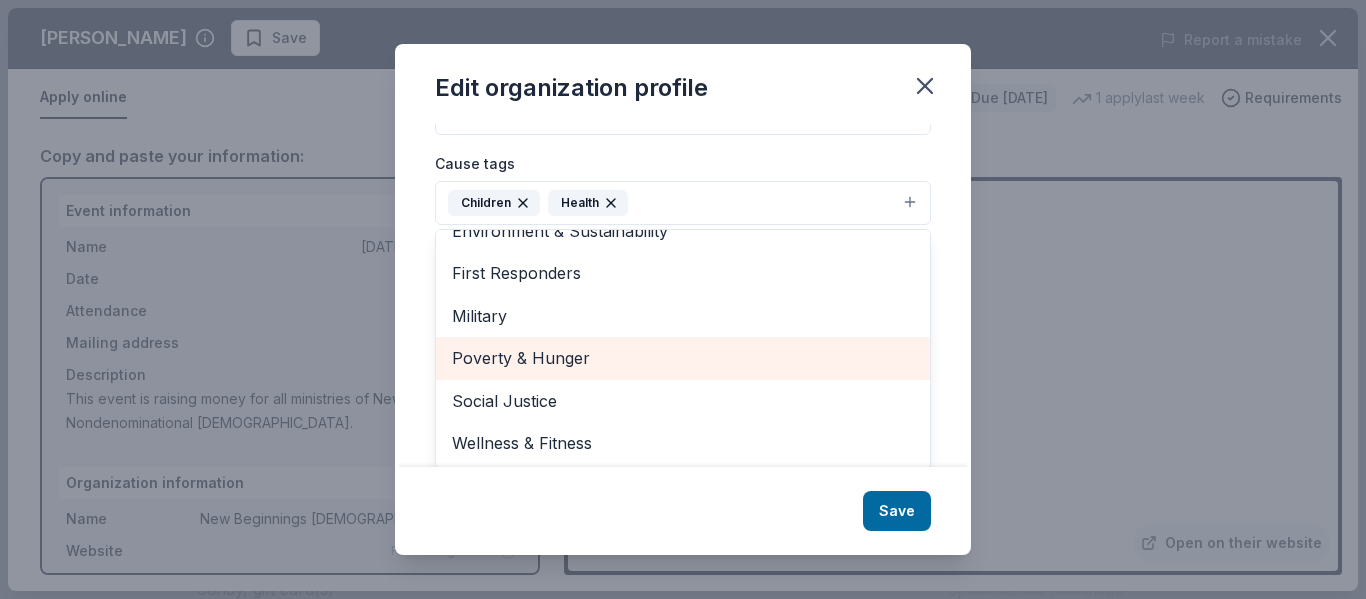 click on "Poverty & Hunger" at bounding box center [683, 358] 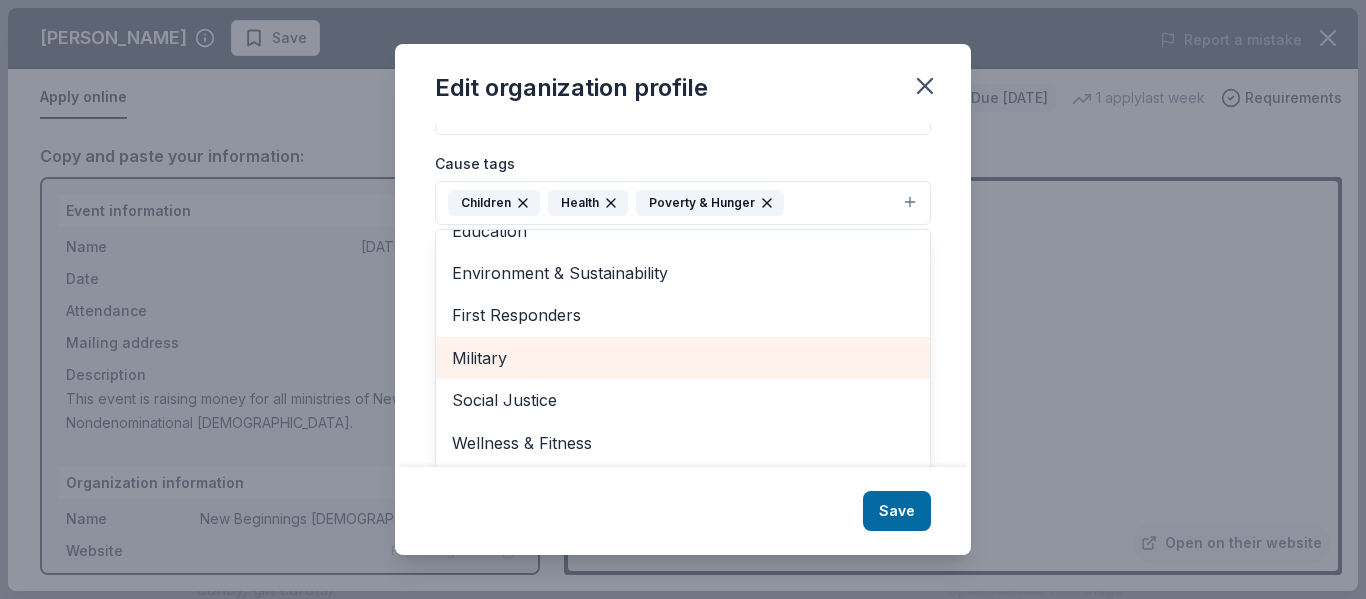 scroll, scrollTop: 152, scrollLeft: 0, axis: vertical 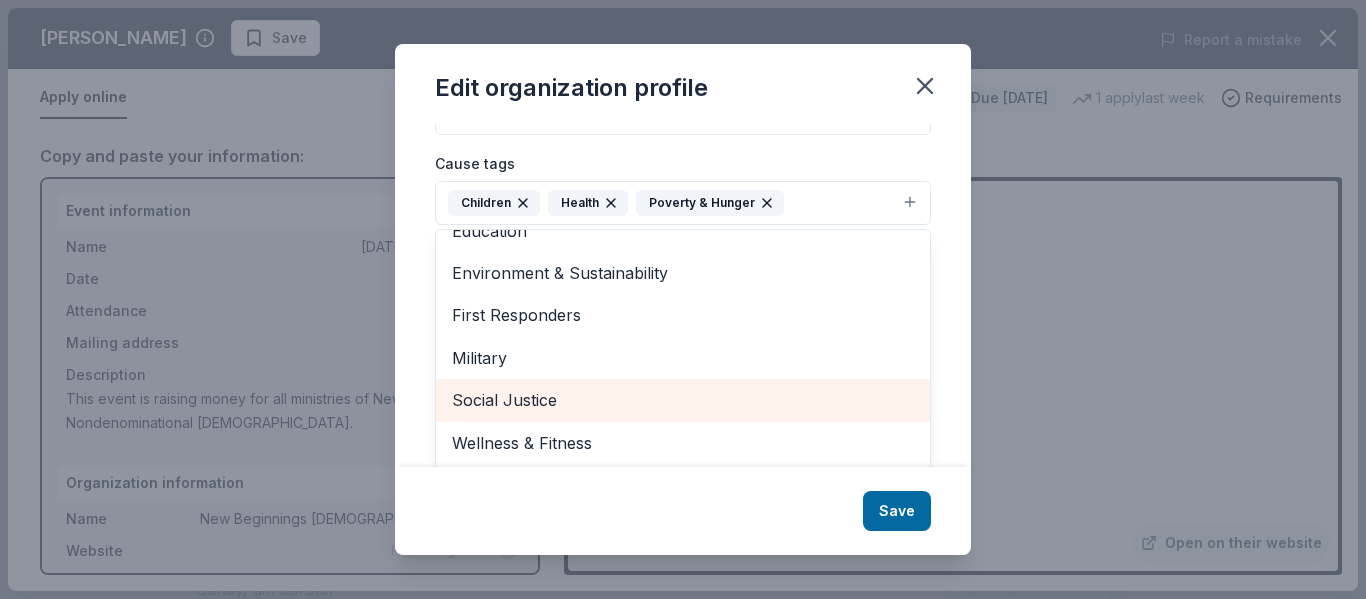 click on "Social Justice" at bounding box center [683, 400] 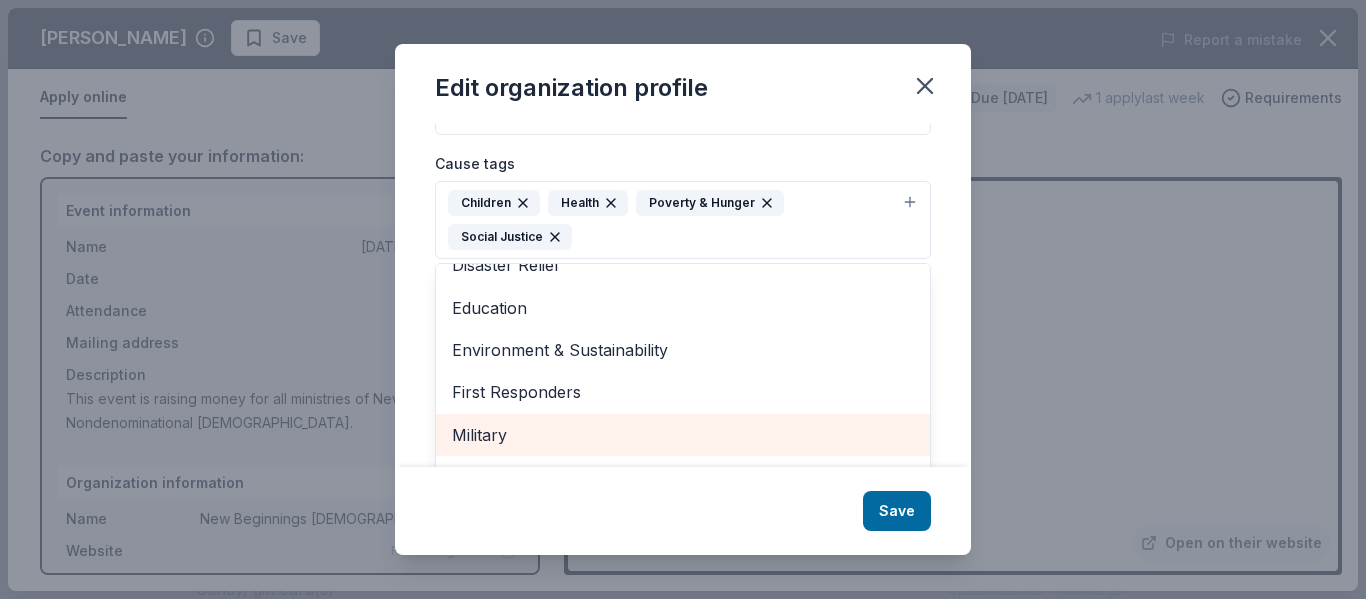 scroll, scrollTop: 392, scrollLeft: 0, axis: vertical 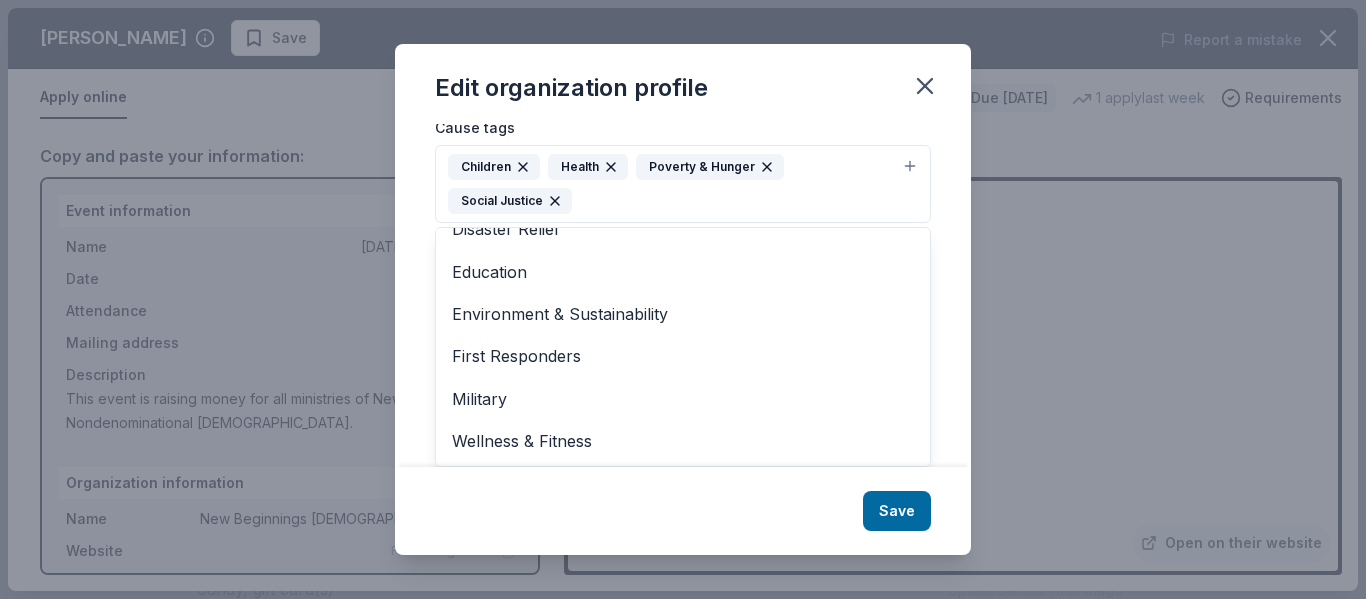click on "Edit organization profile Changes made here will be reflected on your Account. Organization name New Beginnings Nondenominational Church Corporation ZIP code 47150 Website nbc4u.net Organization EIN 27-2694328 Cause tags Children Health Poverty & Hunger Social Justice Animals Art & Culture Disaster Relief Education Environment & Sustainability First Responders Military Wellness & Fitness Mission statement New Beginnings Nondenominational Church Corporation is a nonprofit religious or spiritual organization. It is based in Jeffersonvlle, IN. It received its nonprofit status in 2012. Save" at bounding box center [683, 299] 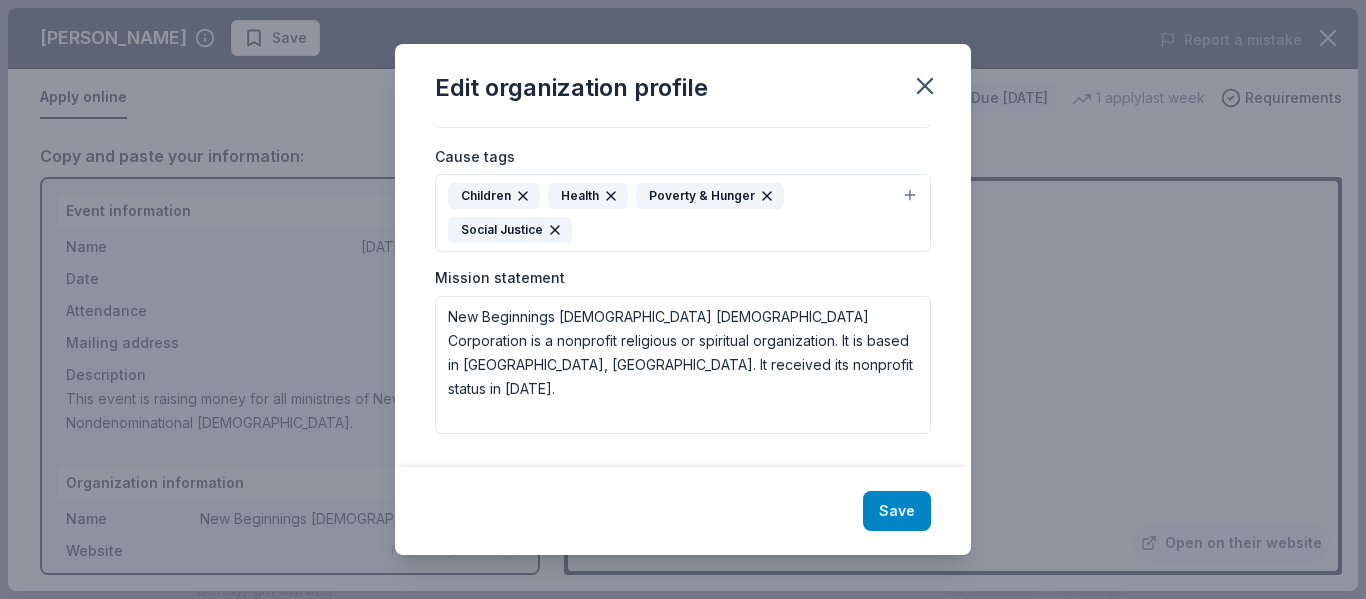 scroll, scrollTop: 363, scrollLeft: 0, axis: vertical 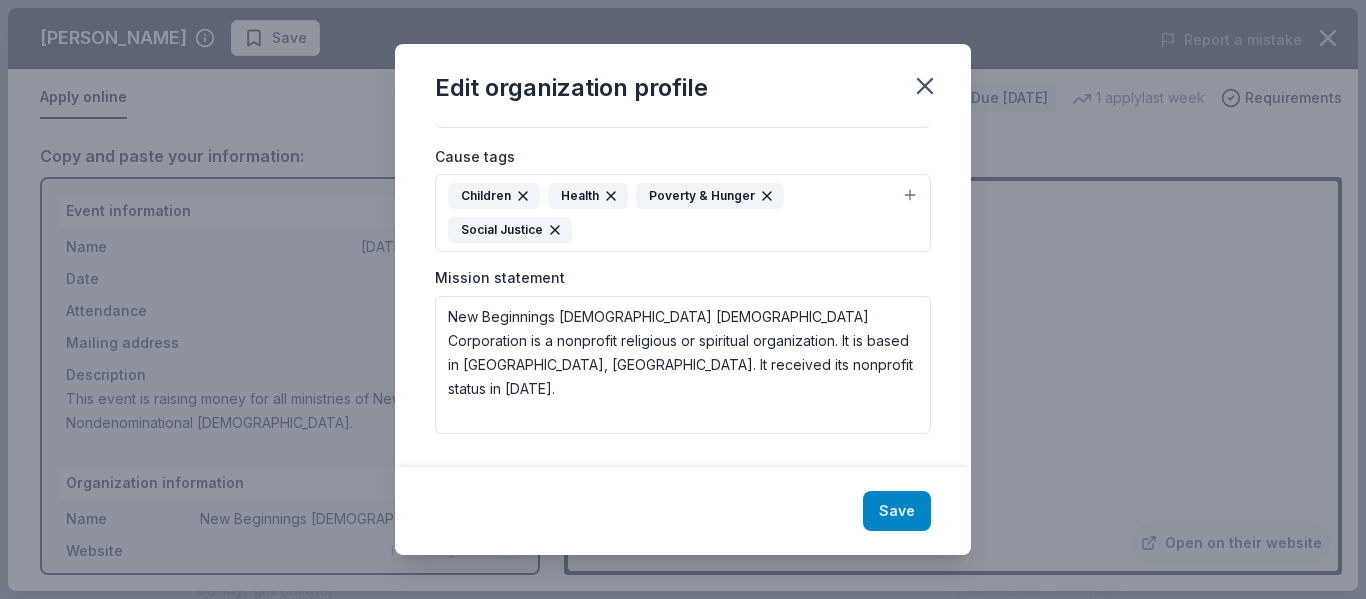 click on "Save" at bounding box center [897, 511] 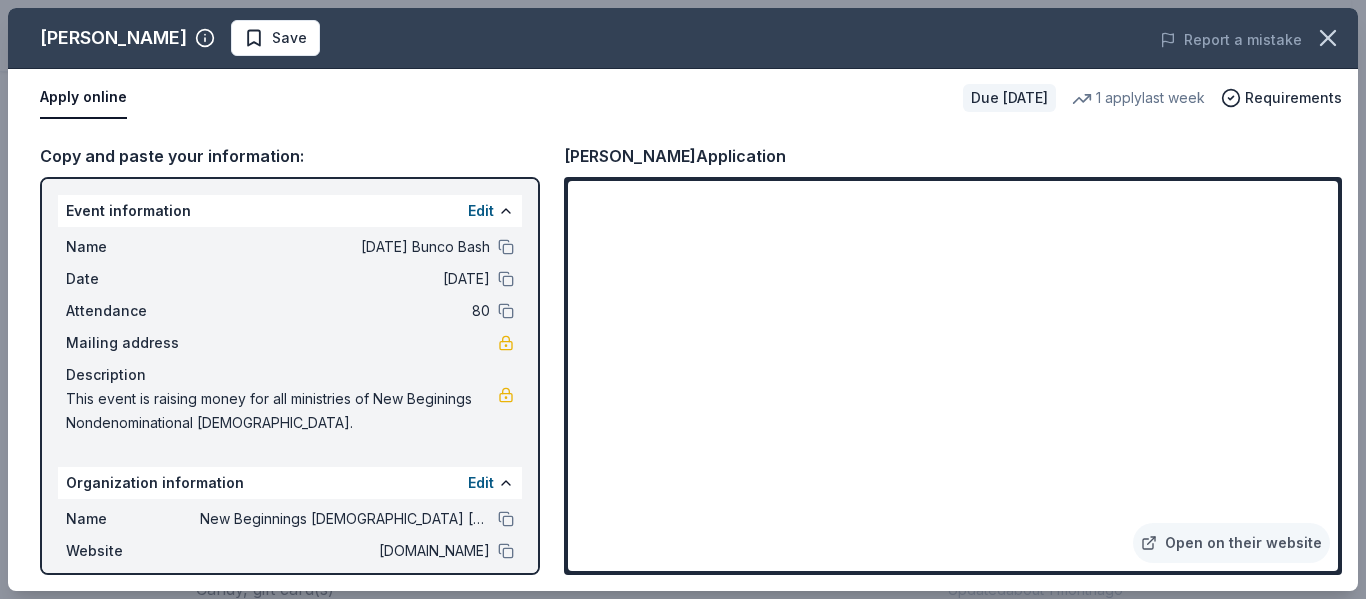 scroll, scrollTop: 0, scrollLeft: 0, axis: both 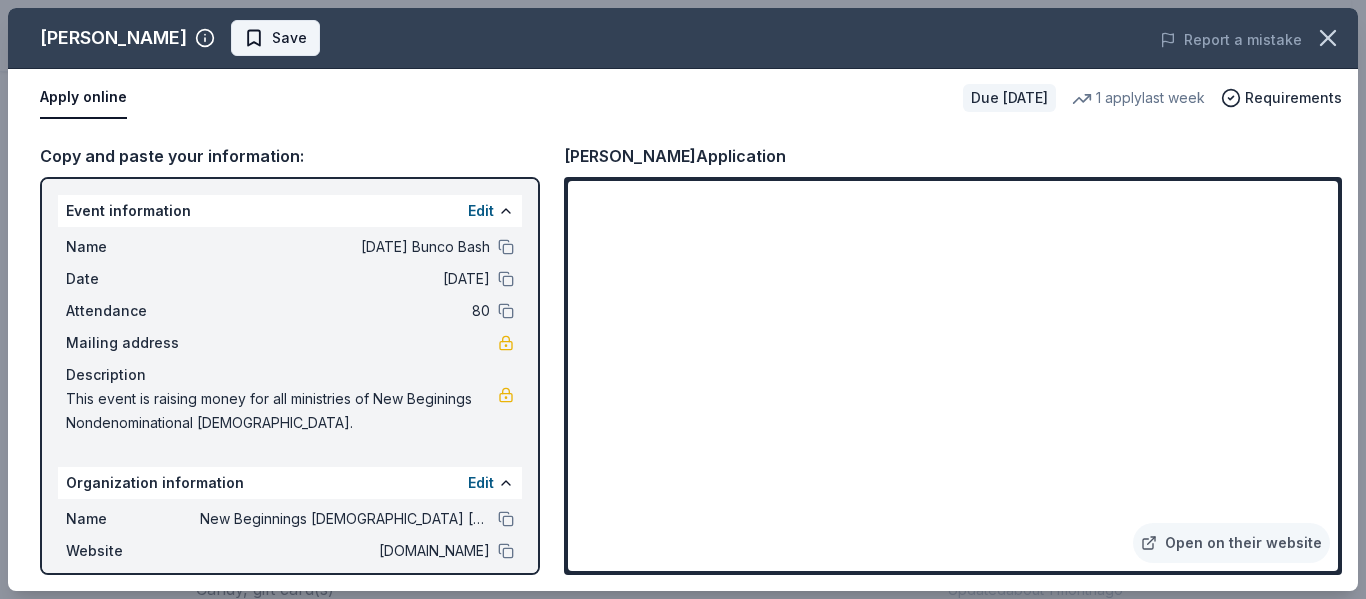 click on "Save" at bounding box center [289, 38] 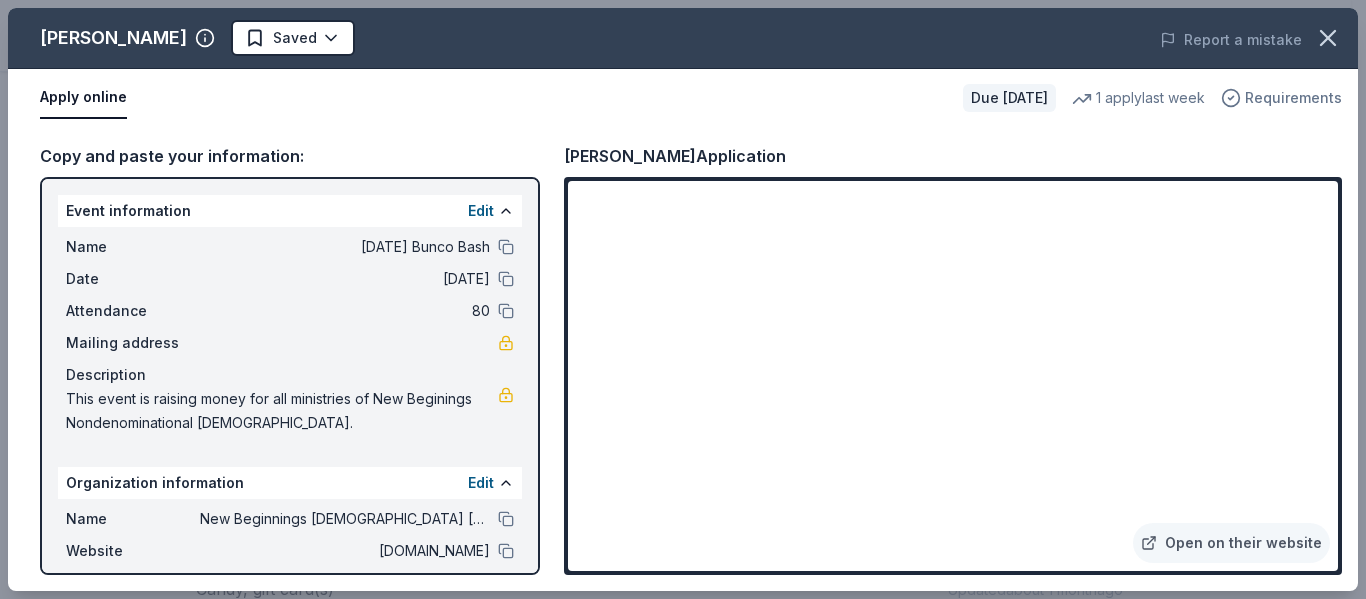 click on "Requirements" at bounding box center [1293, 98] 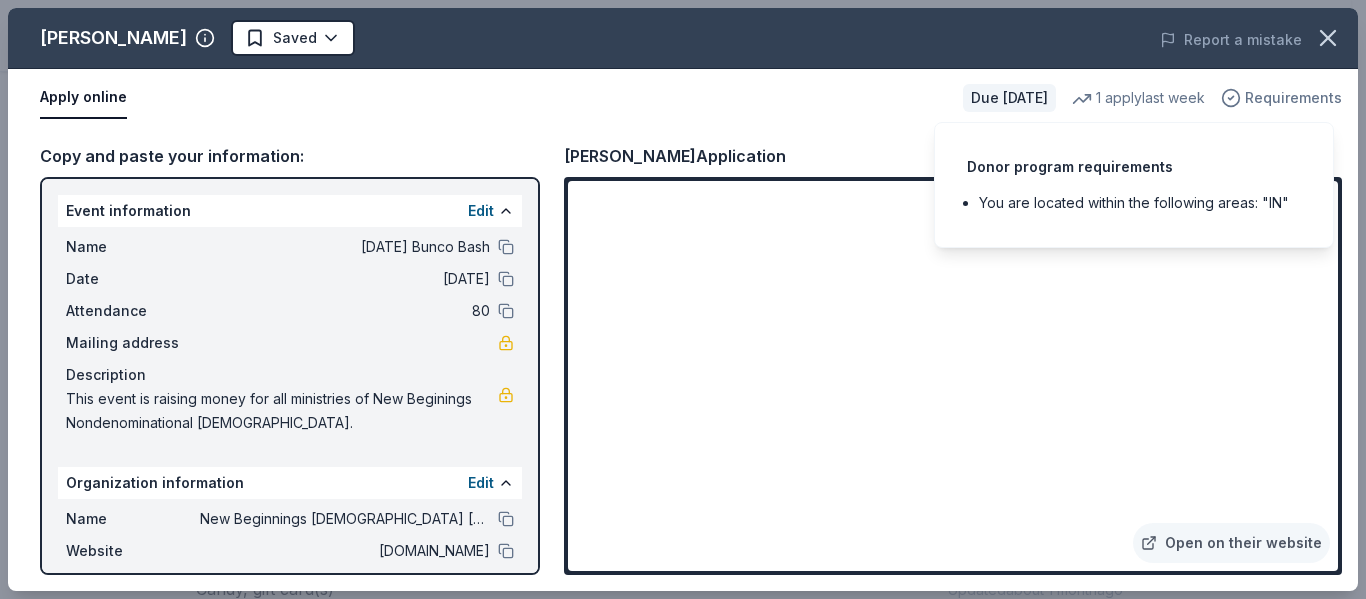 click on "Requirements" at bounding box center (1293, 98) 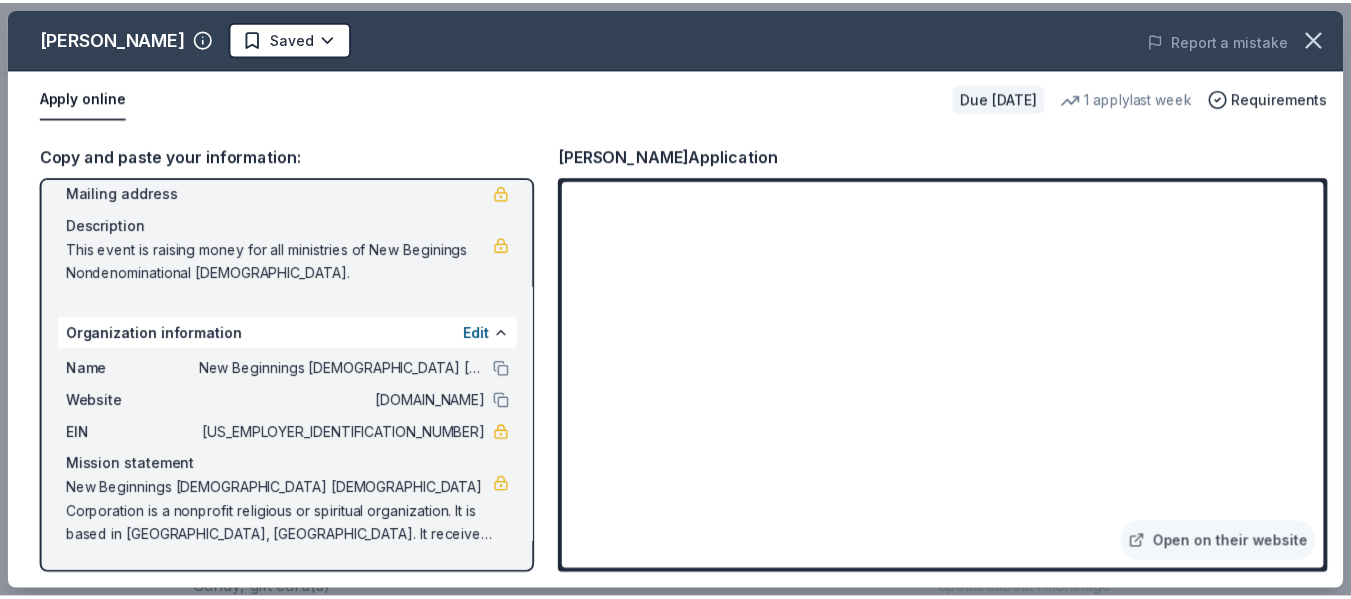 scroll, scrollTop: 0, scrollLeft: 0, axis: both 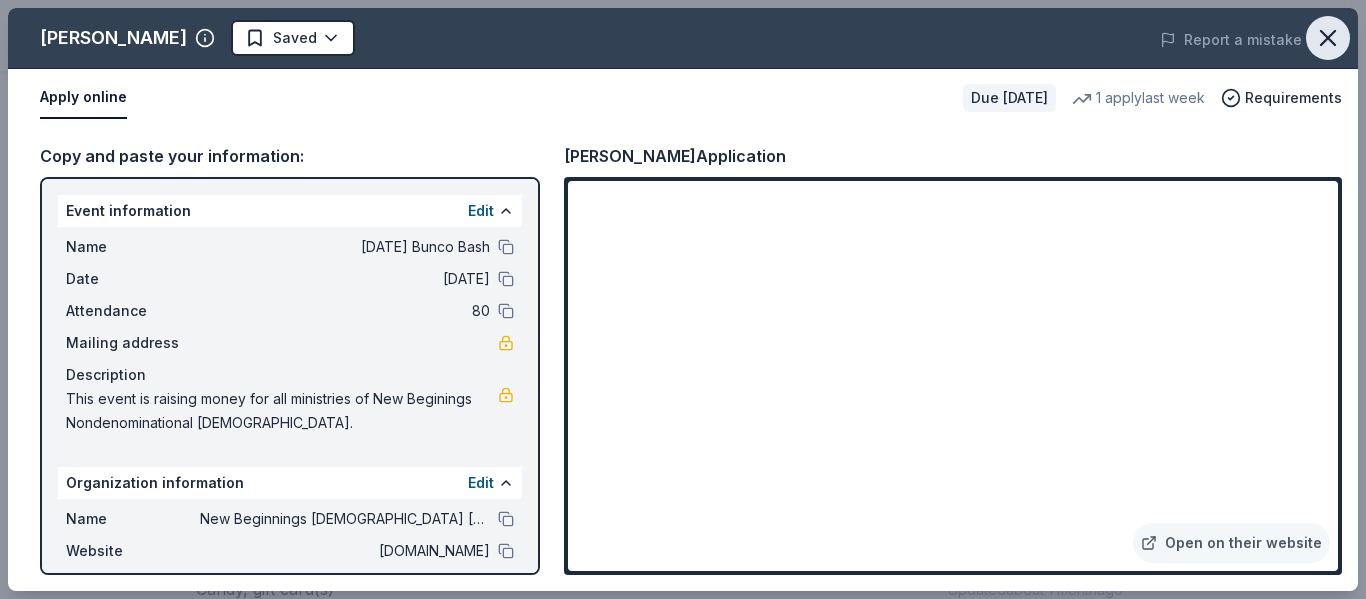 click 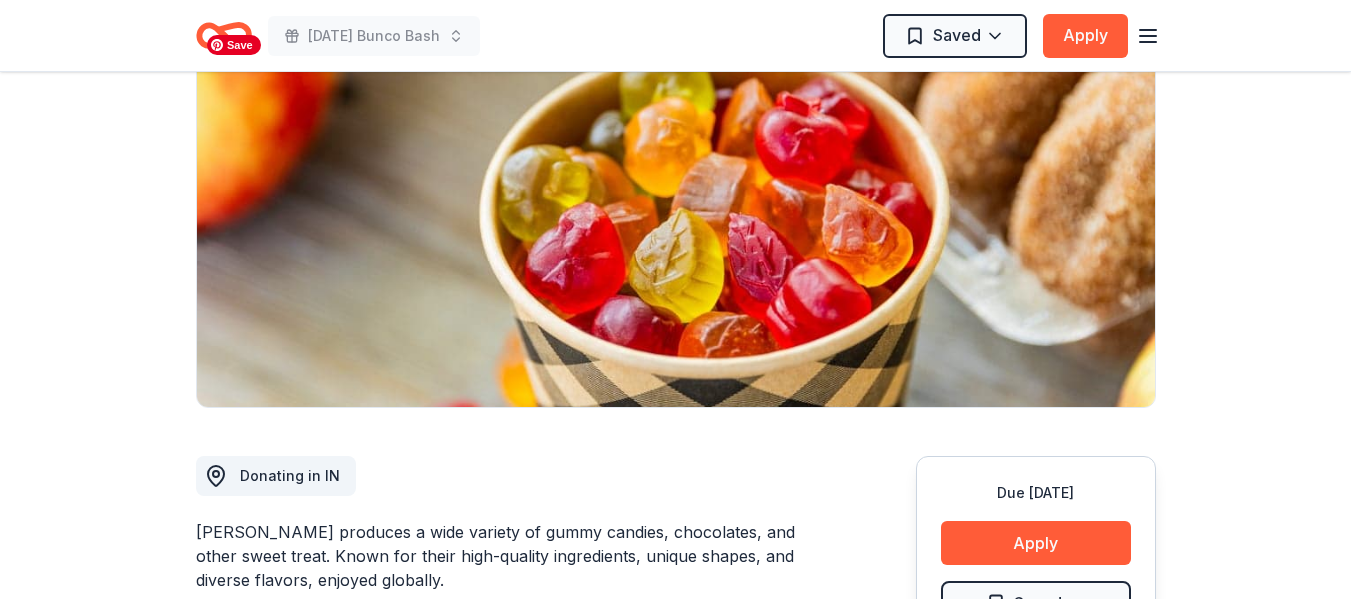 scroll, scrollTop: 0, scrollLeft: 0, axis: both 